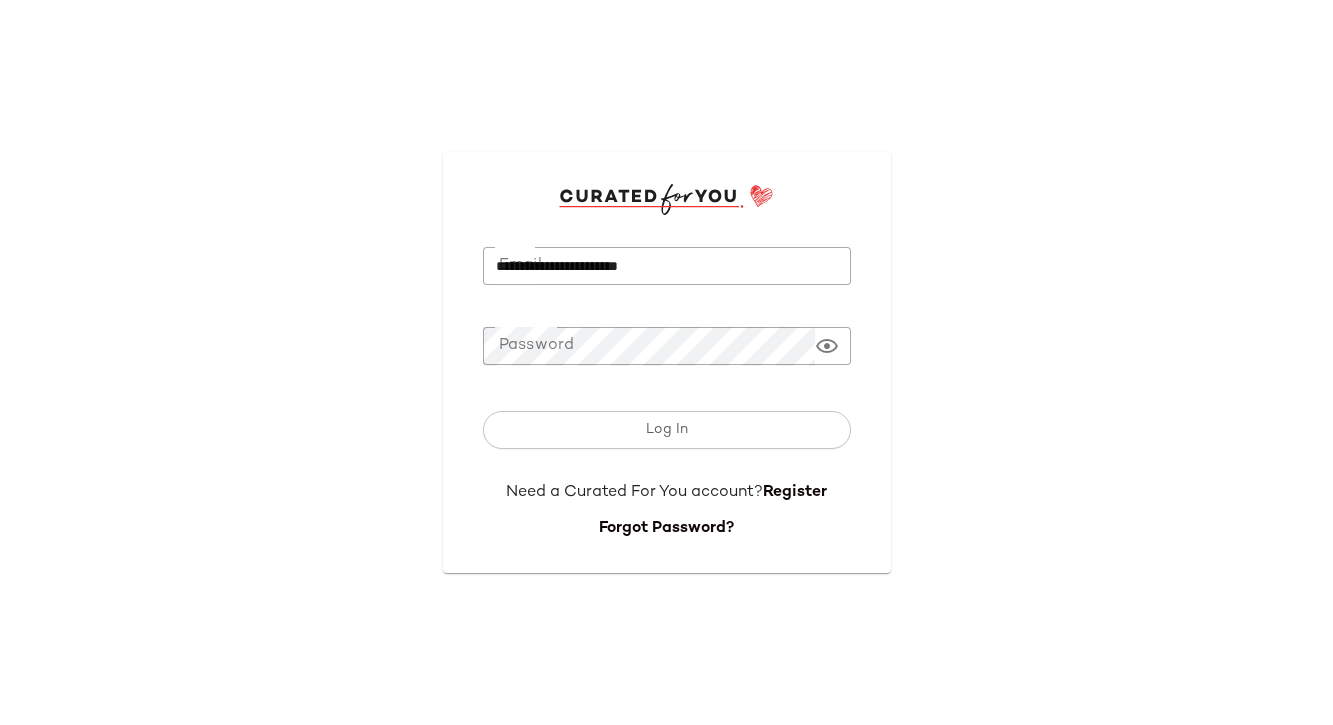 scroll, scrollTop: 0, scrollLeft: 0, axis: both 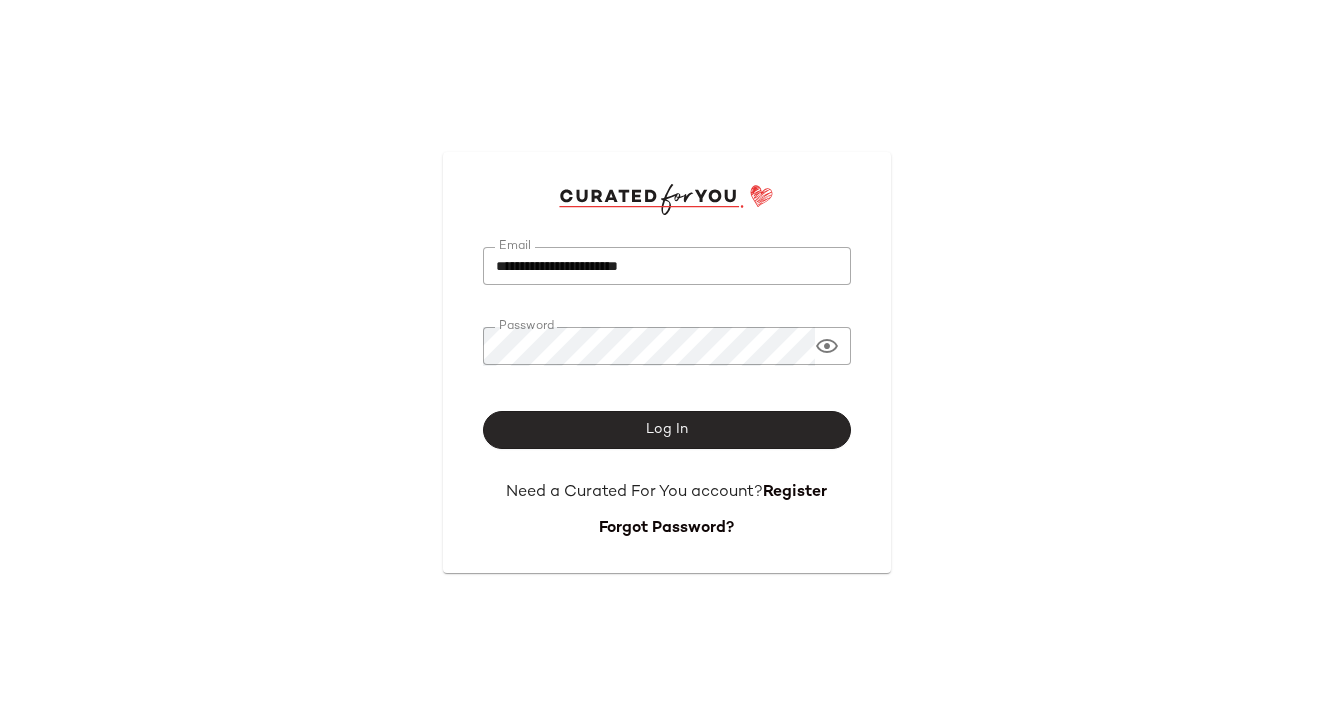 click on "Log In" at bounding box center (667, 430) 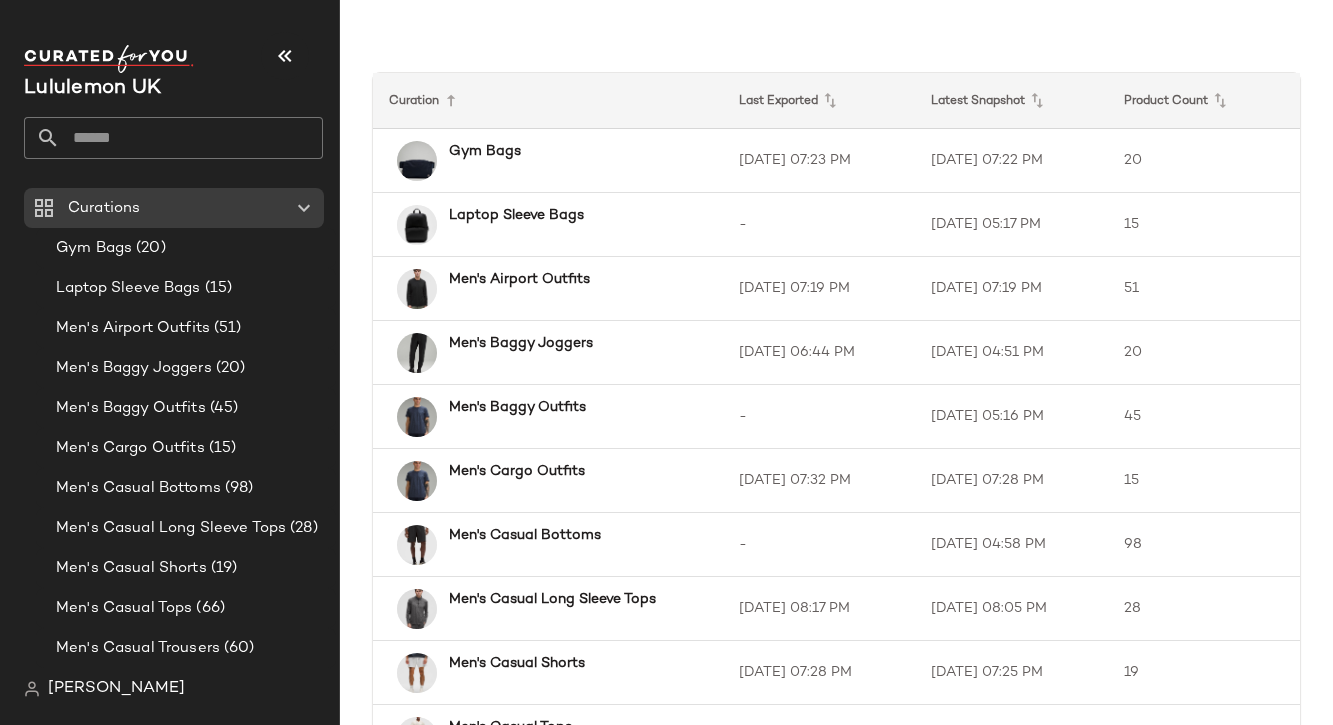 click 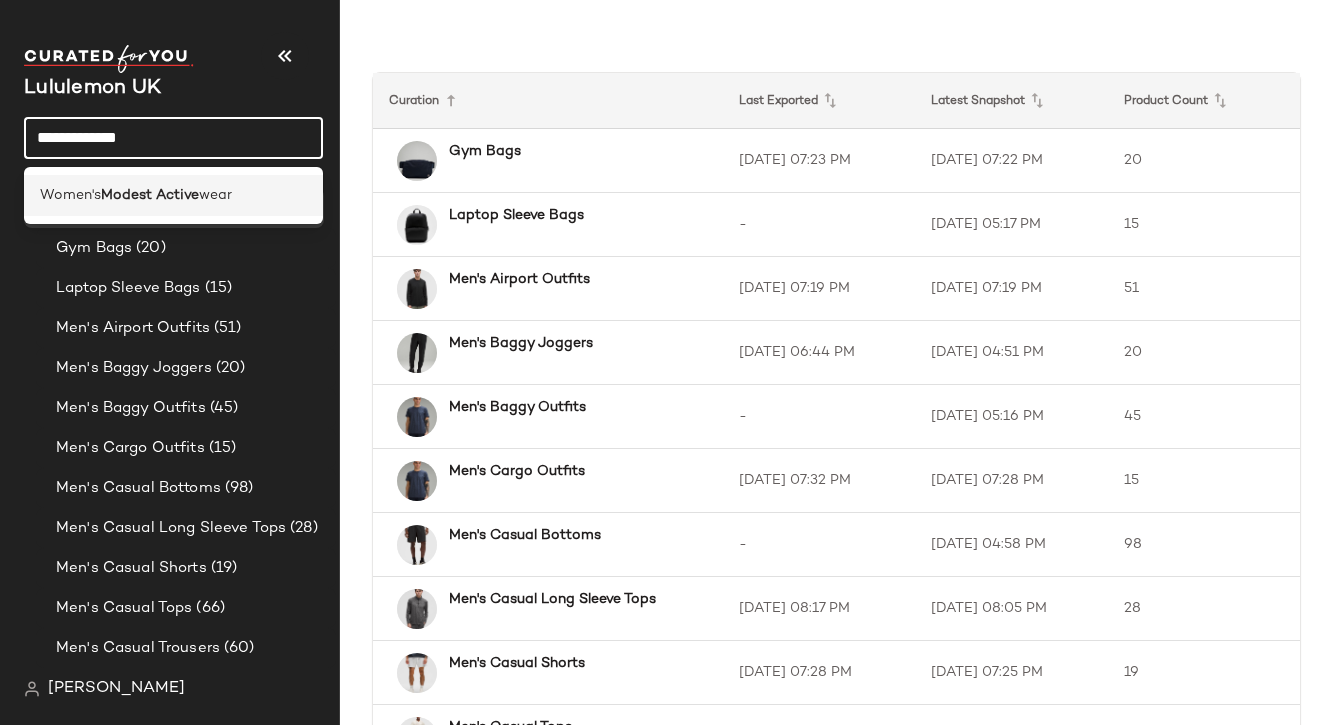 type on "**********" 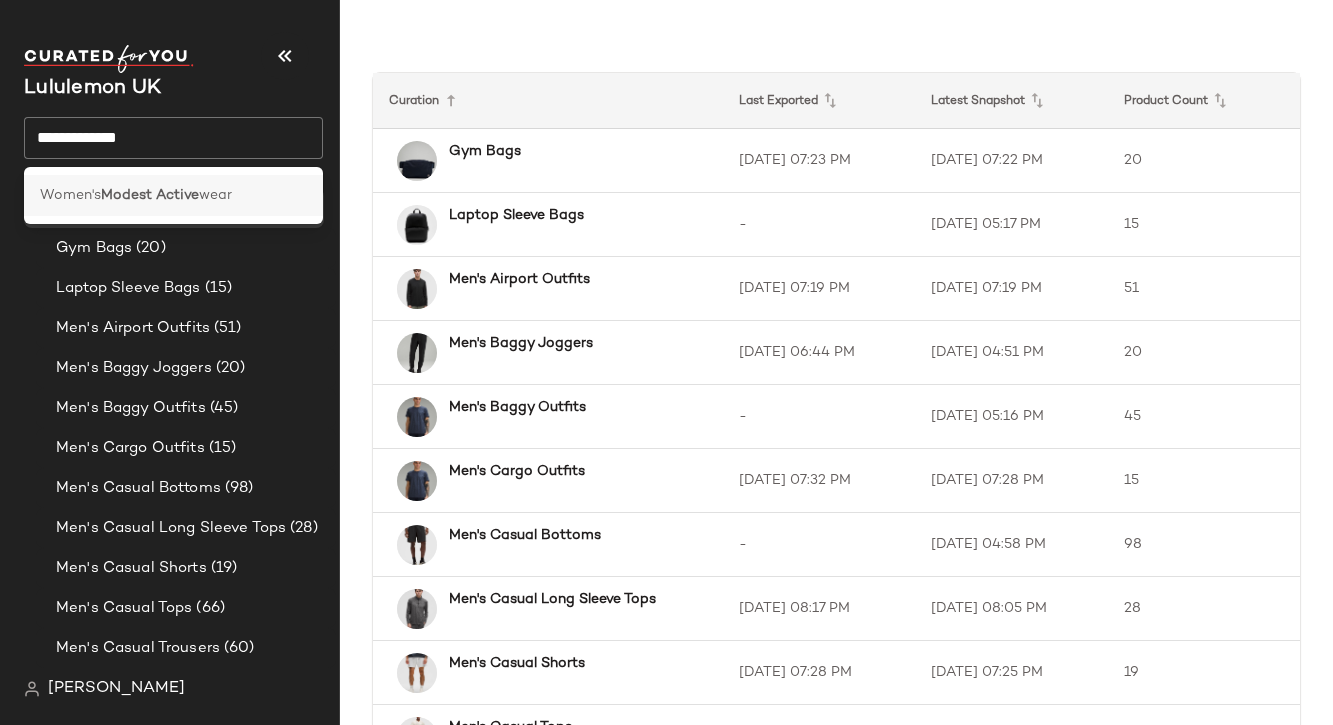 click on "Modest Active" at bounding box center (150, 195) 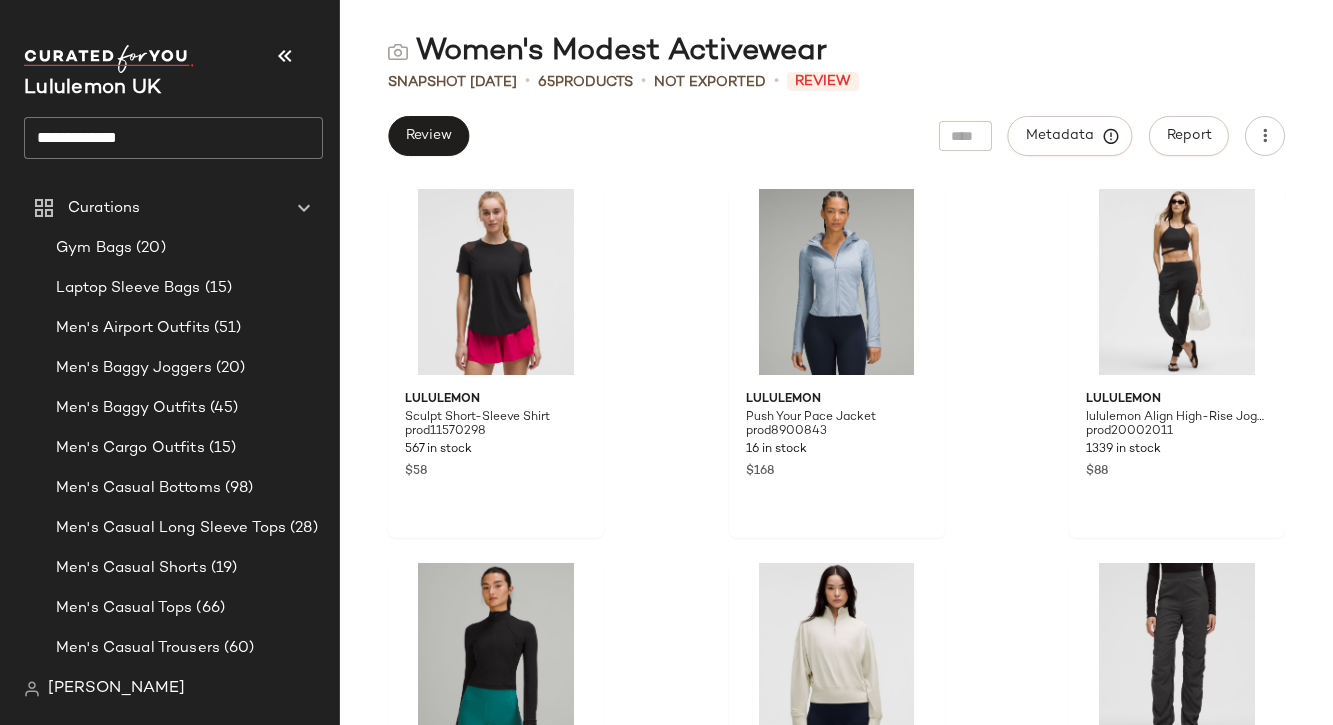 scroll, scrollTop: 4078, scrollLeft: 0, axis: vertical 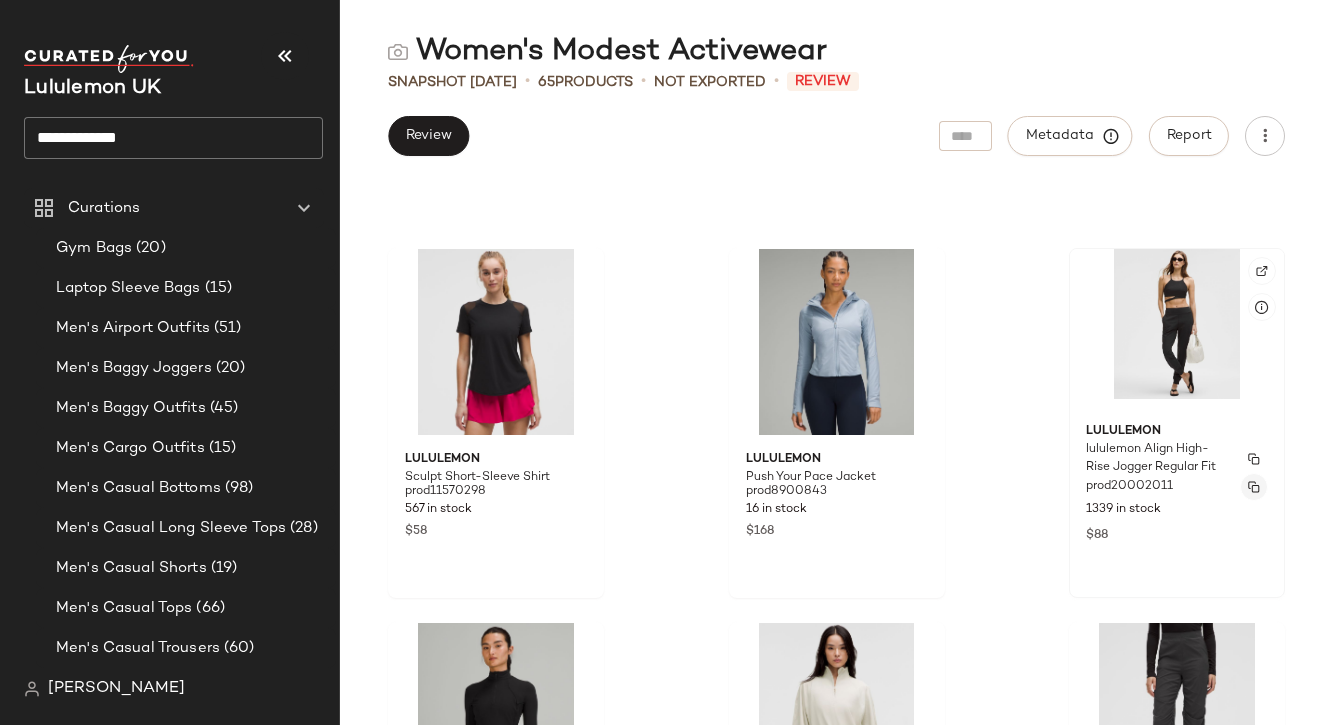 click at bounding box center [1254, 487] 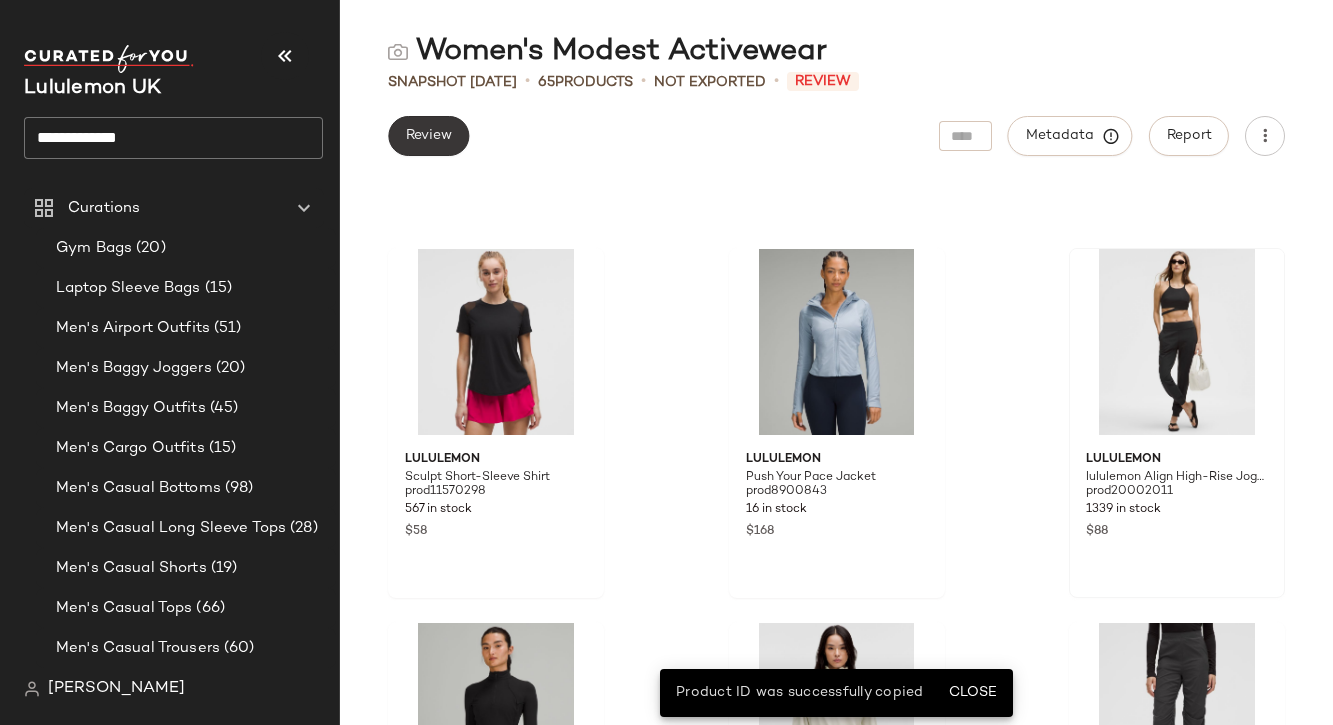click on "Review" 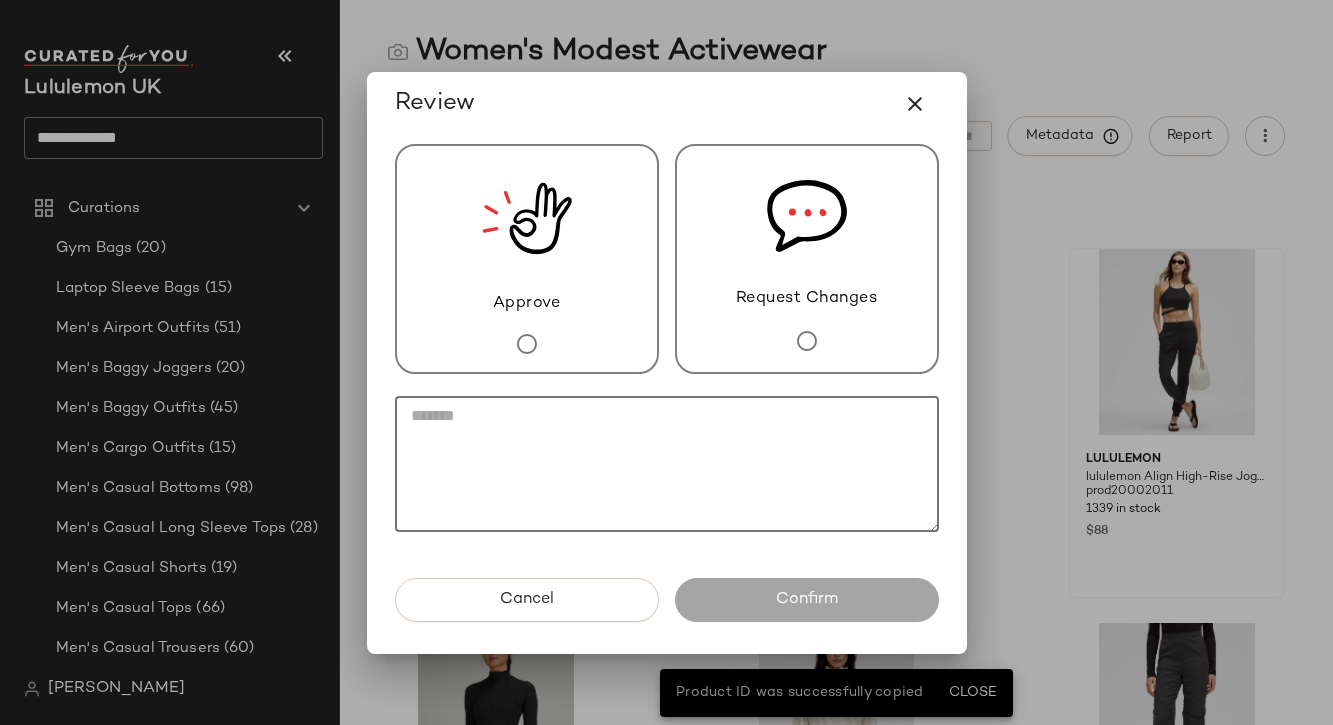 click 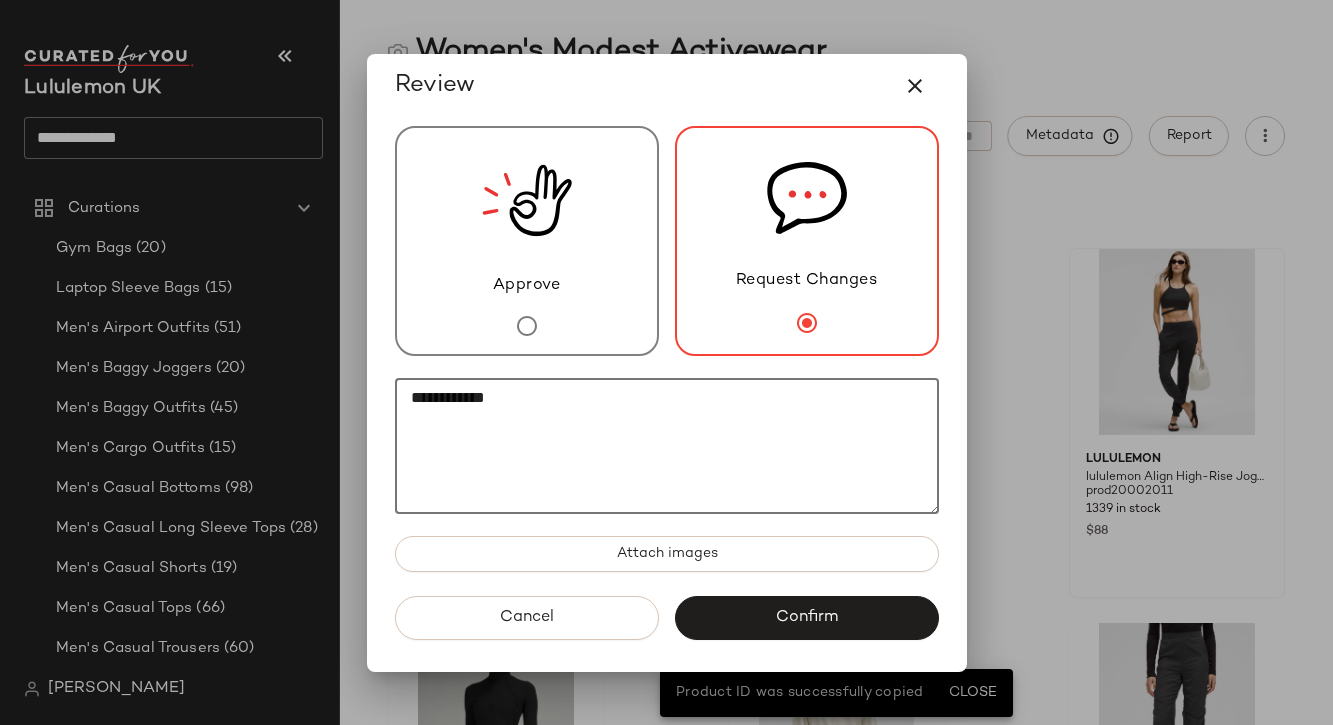 click on "**********" 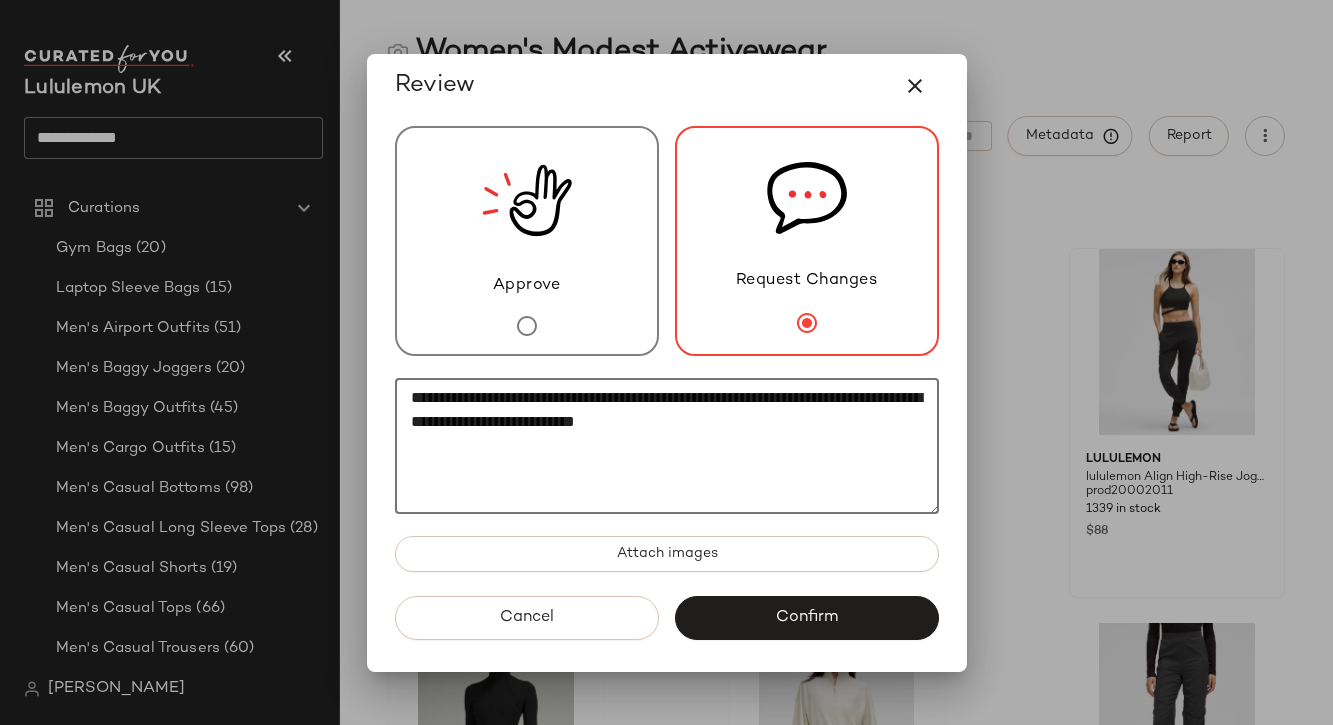 click on "**********" 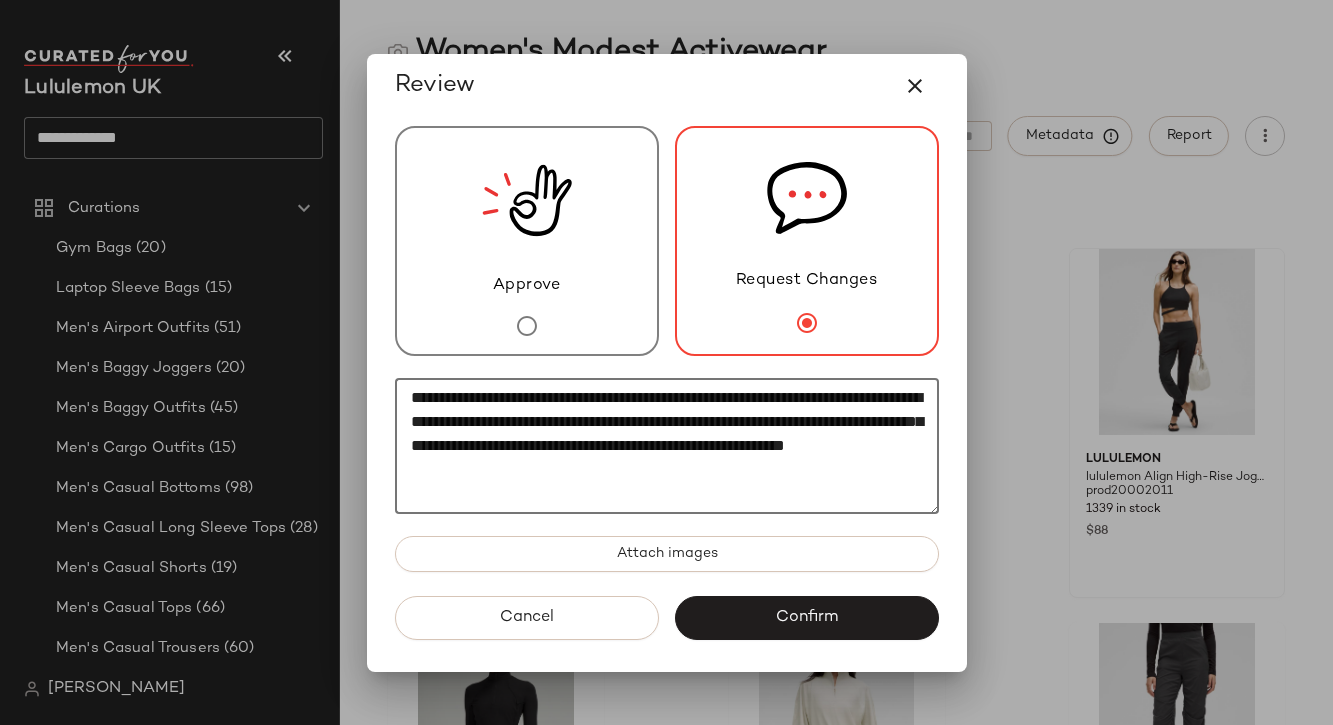 click on "**********" 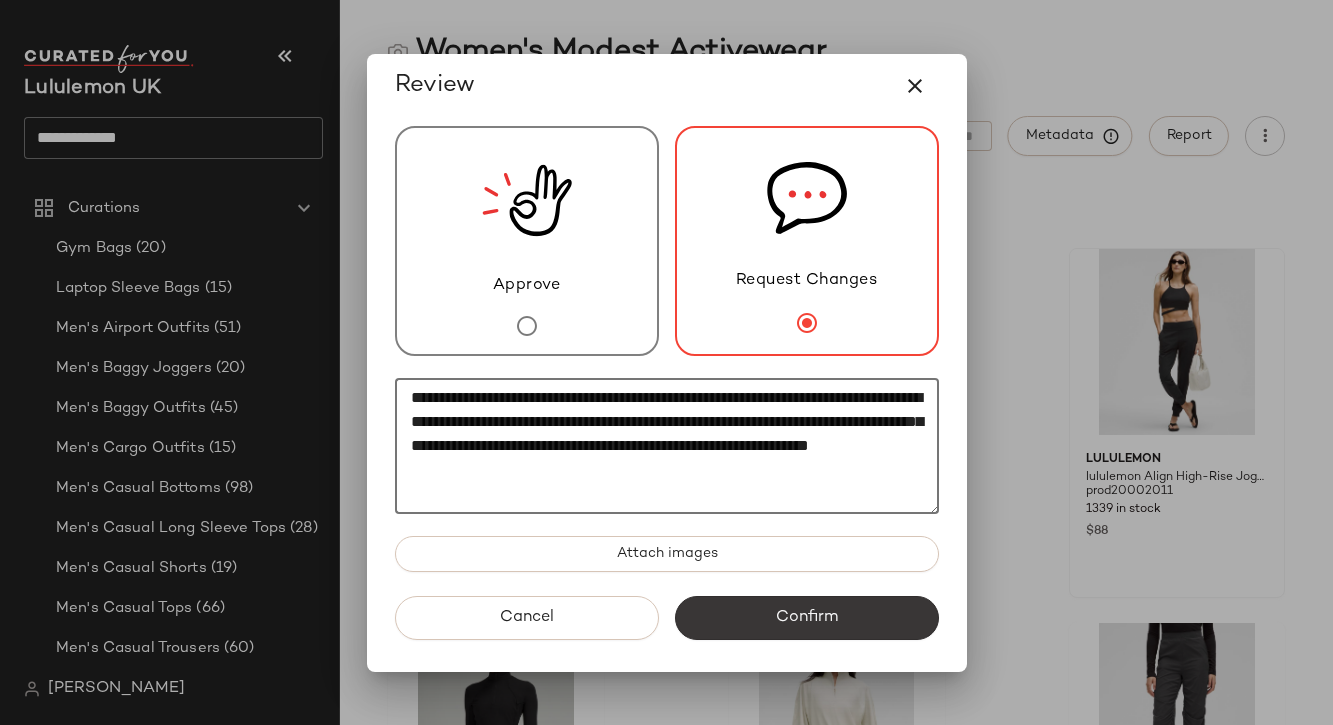 type on "**********" 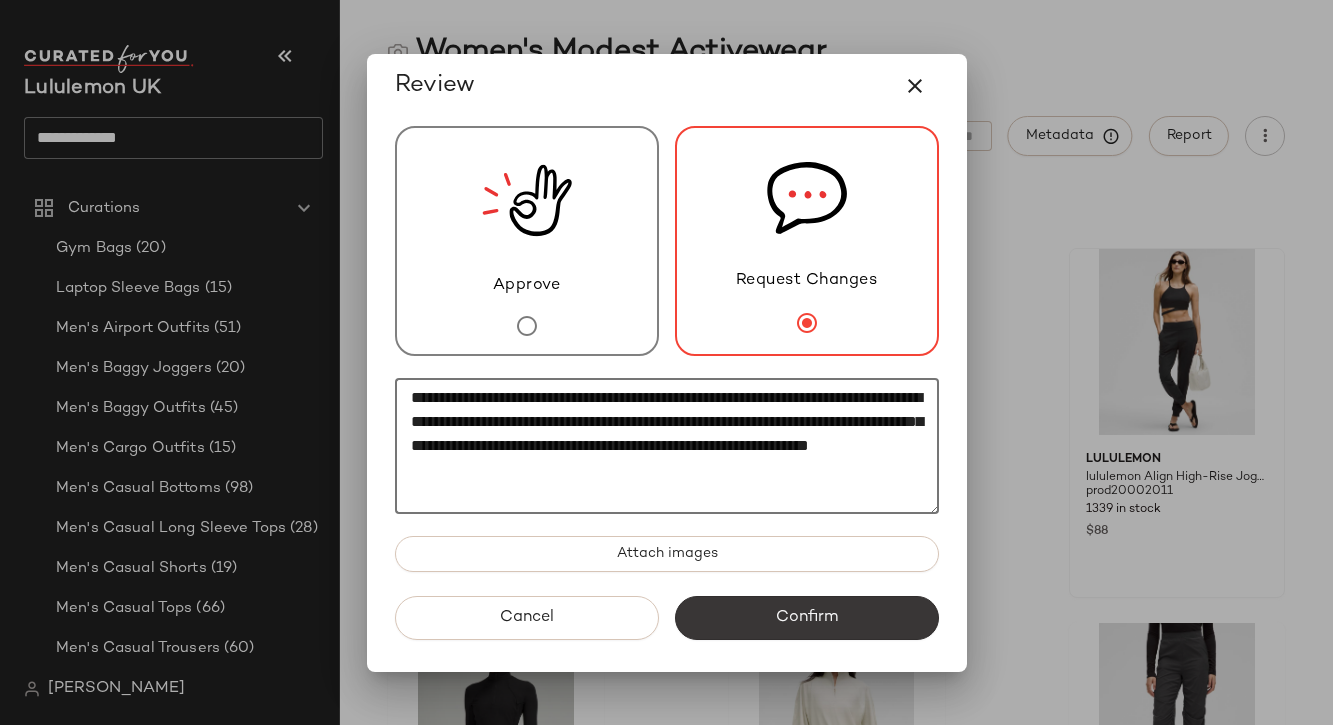 click on "Confirm" 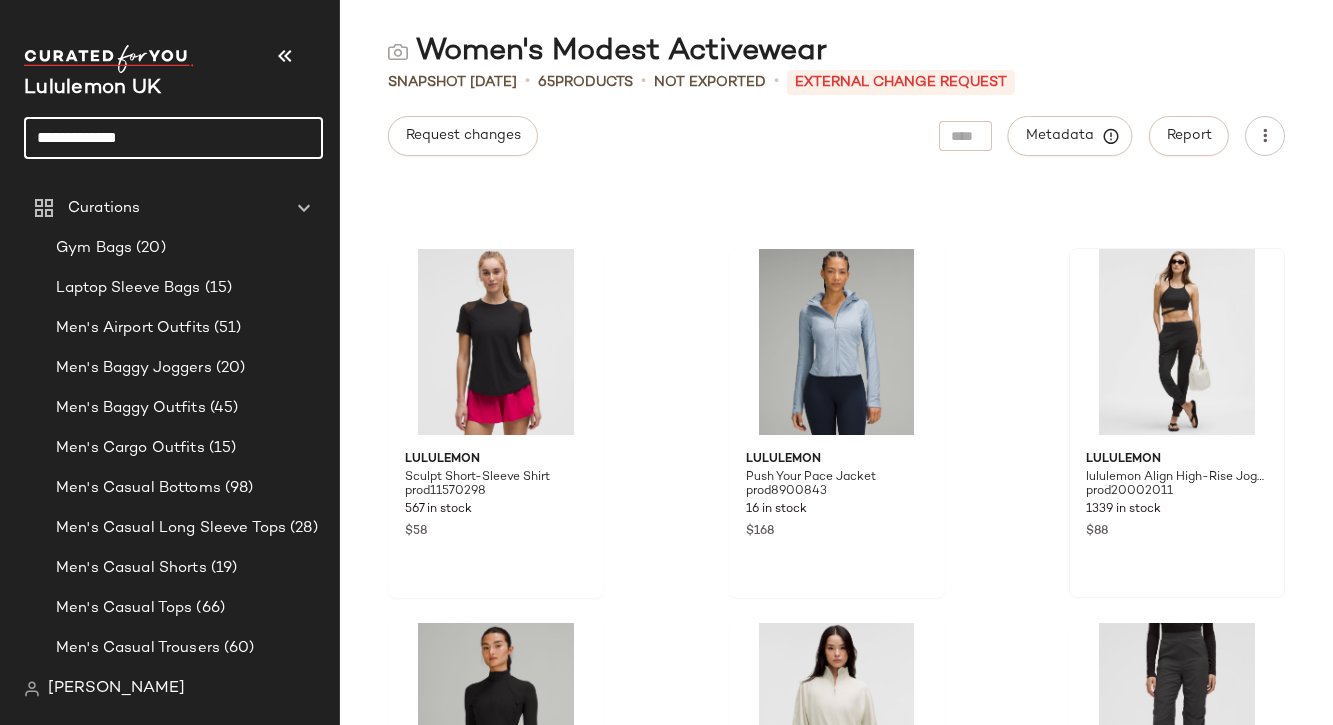 click on "**********" 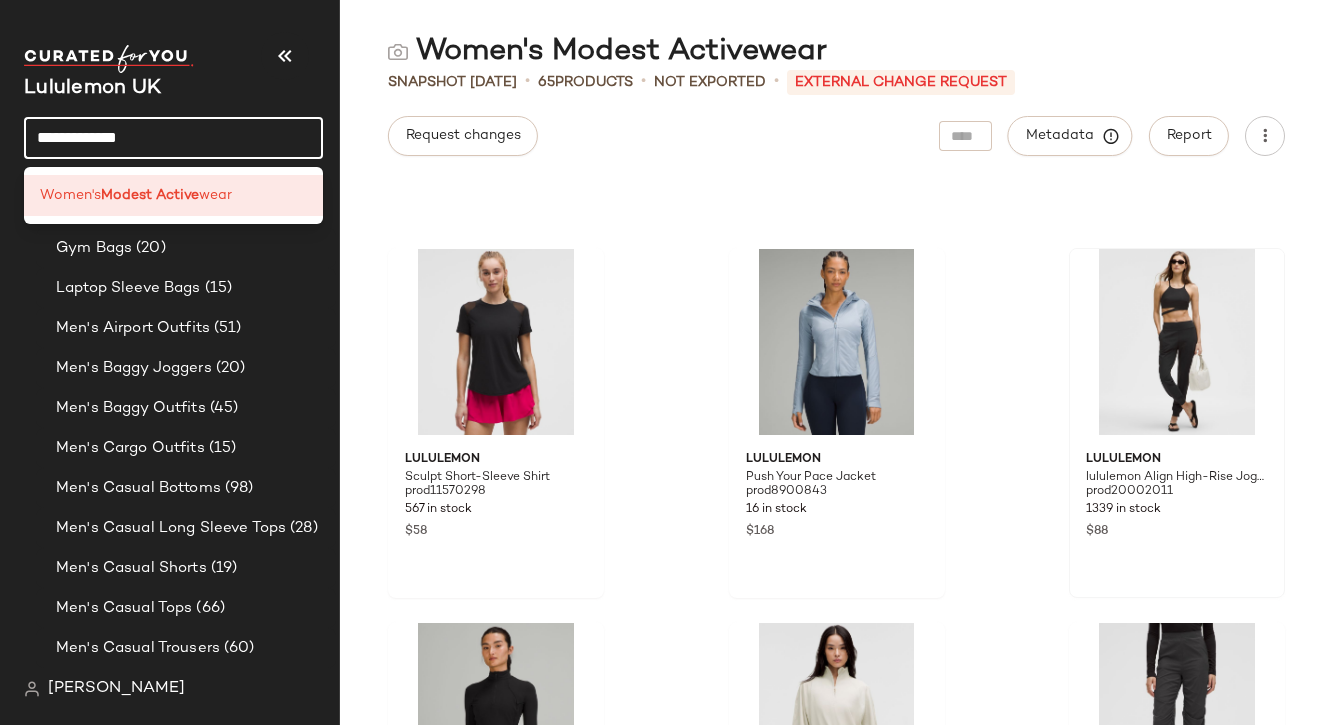 click on "**********" 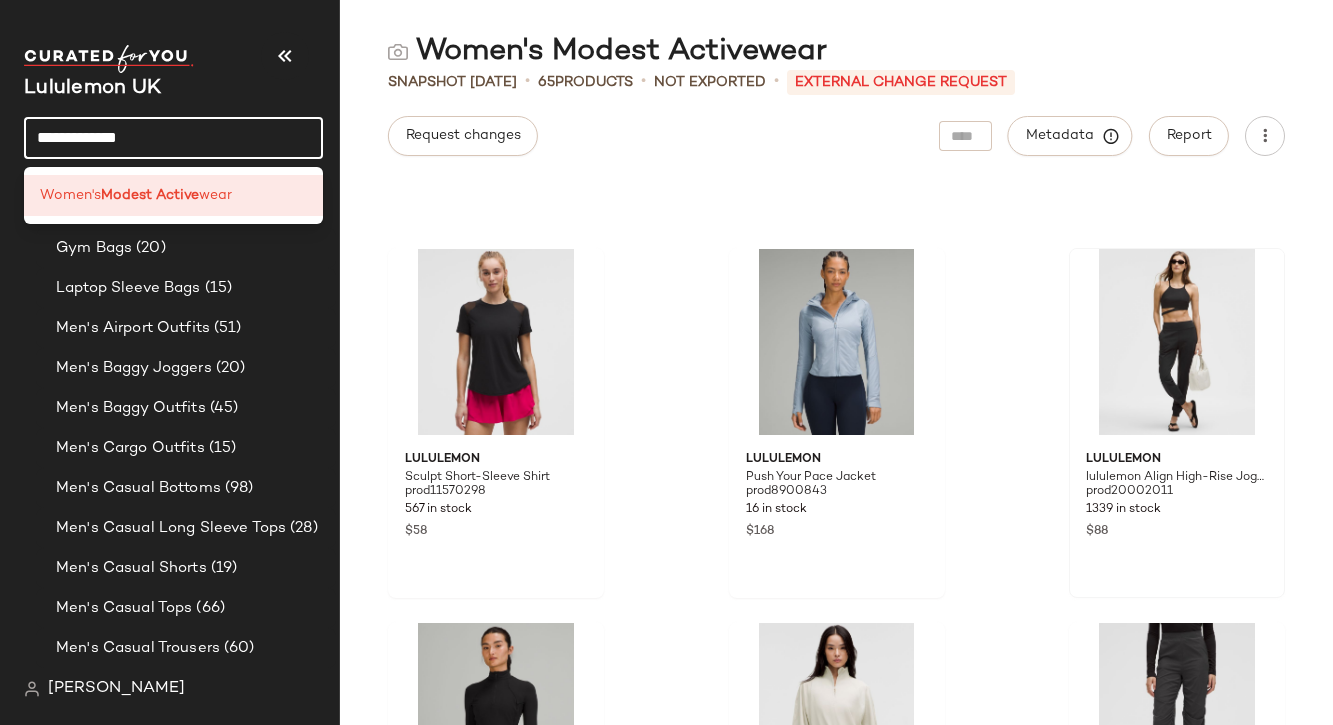 click on "**********" 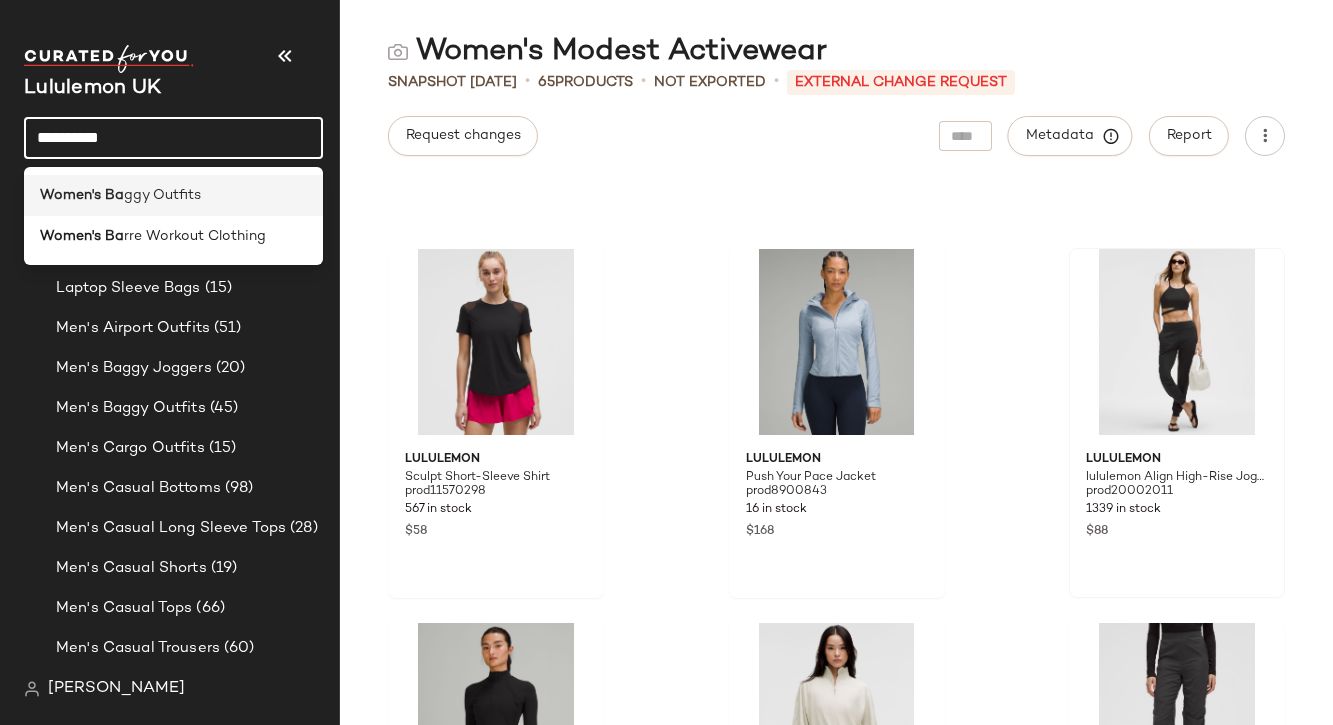 click on "ggy Outfits" at bounding box center (162, 195) 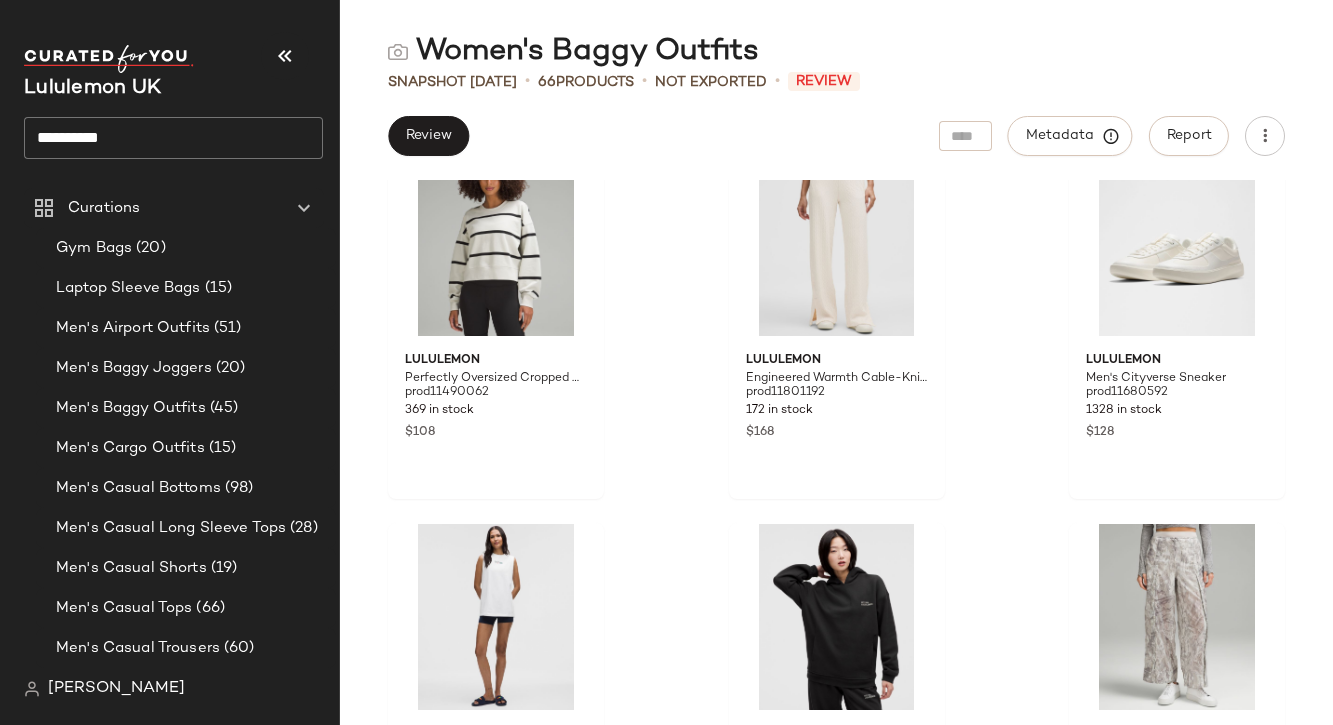 scroll, scrollTop: 6043, scrollLeft: 0, axis: vertical 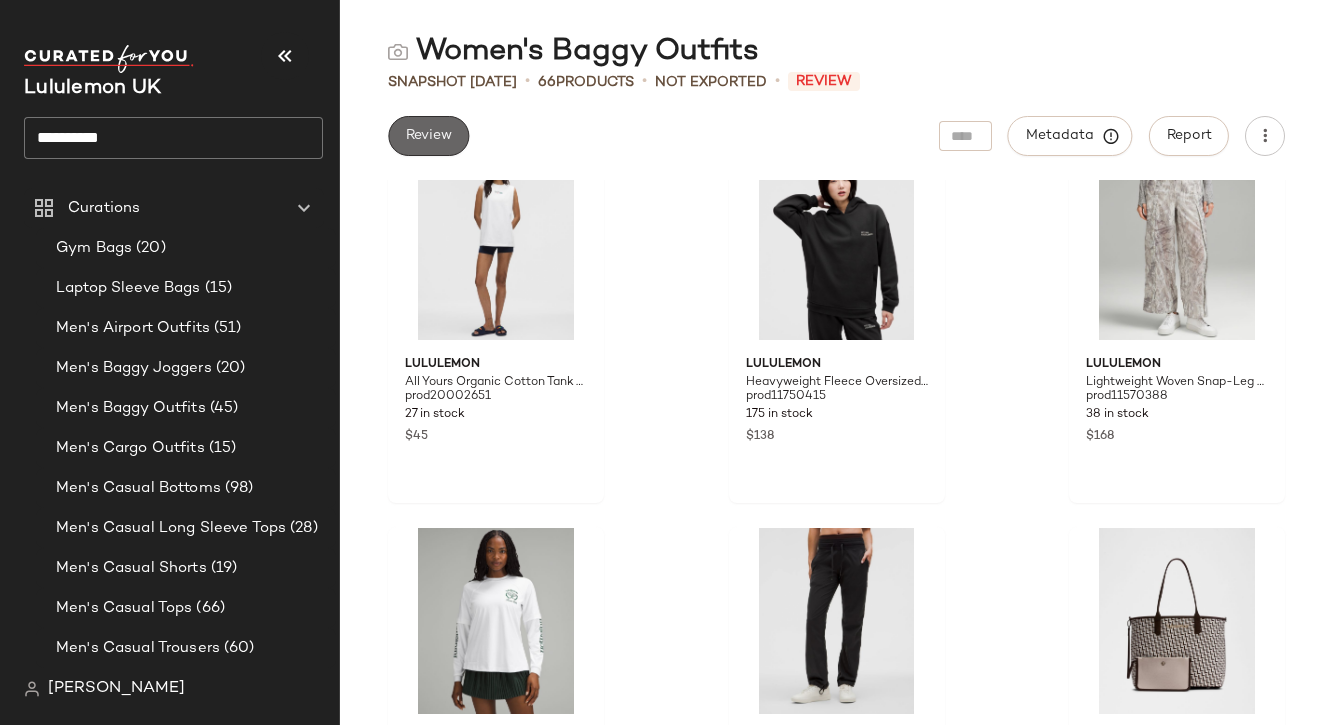 click on "Review" at bounding box center [428, 136] 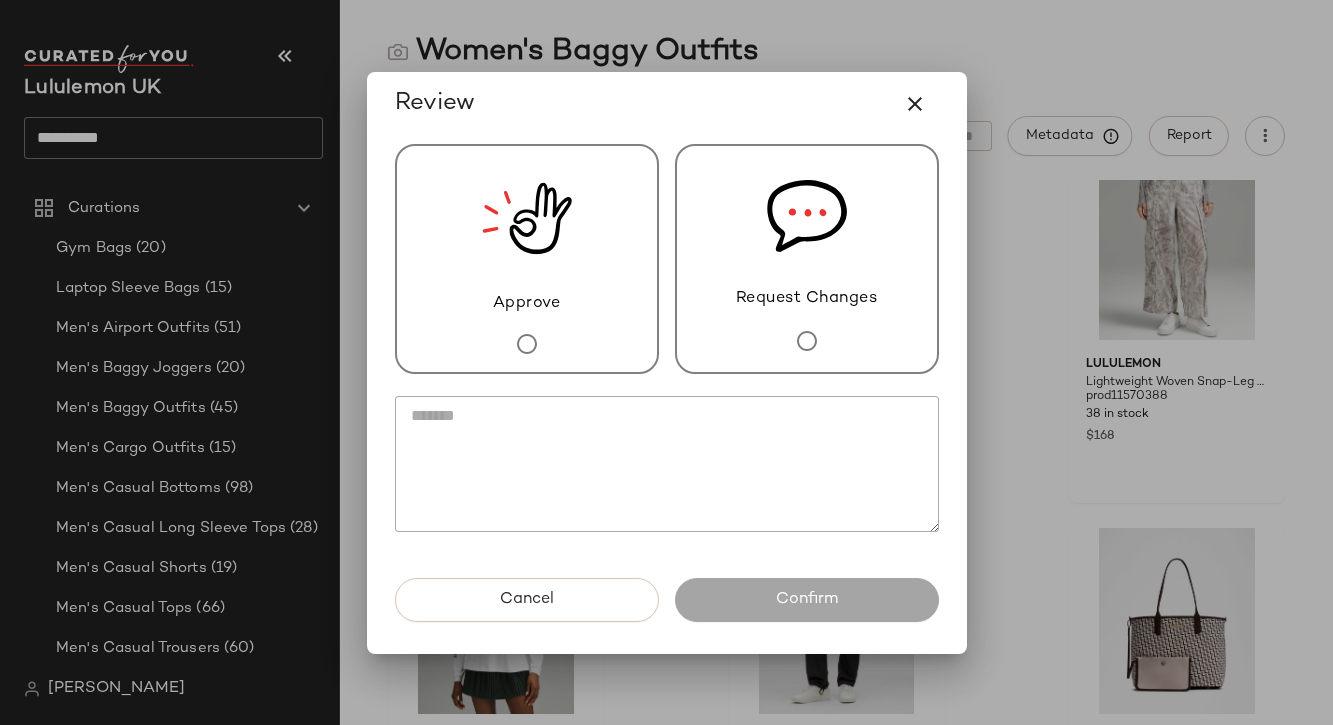 click 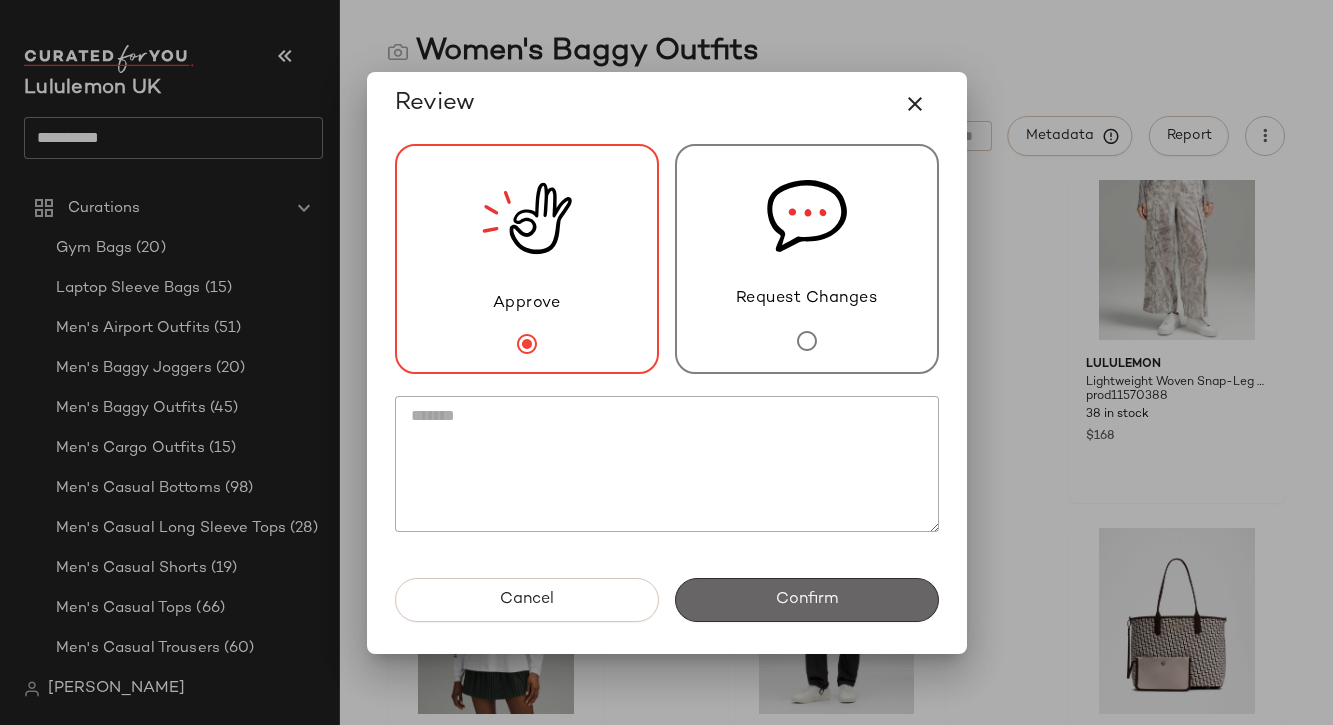 click on "Confirm" at bounding box center (807, 600) 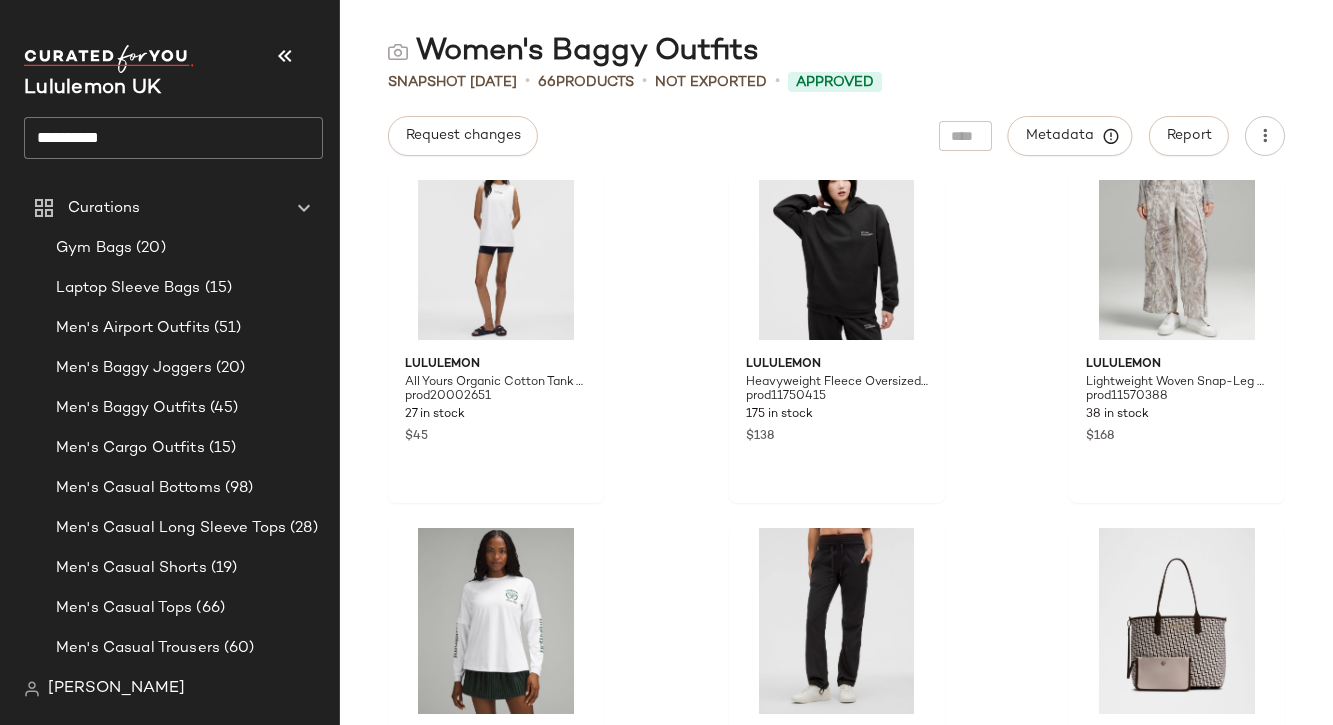 click on "**********" 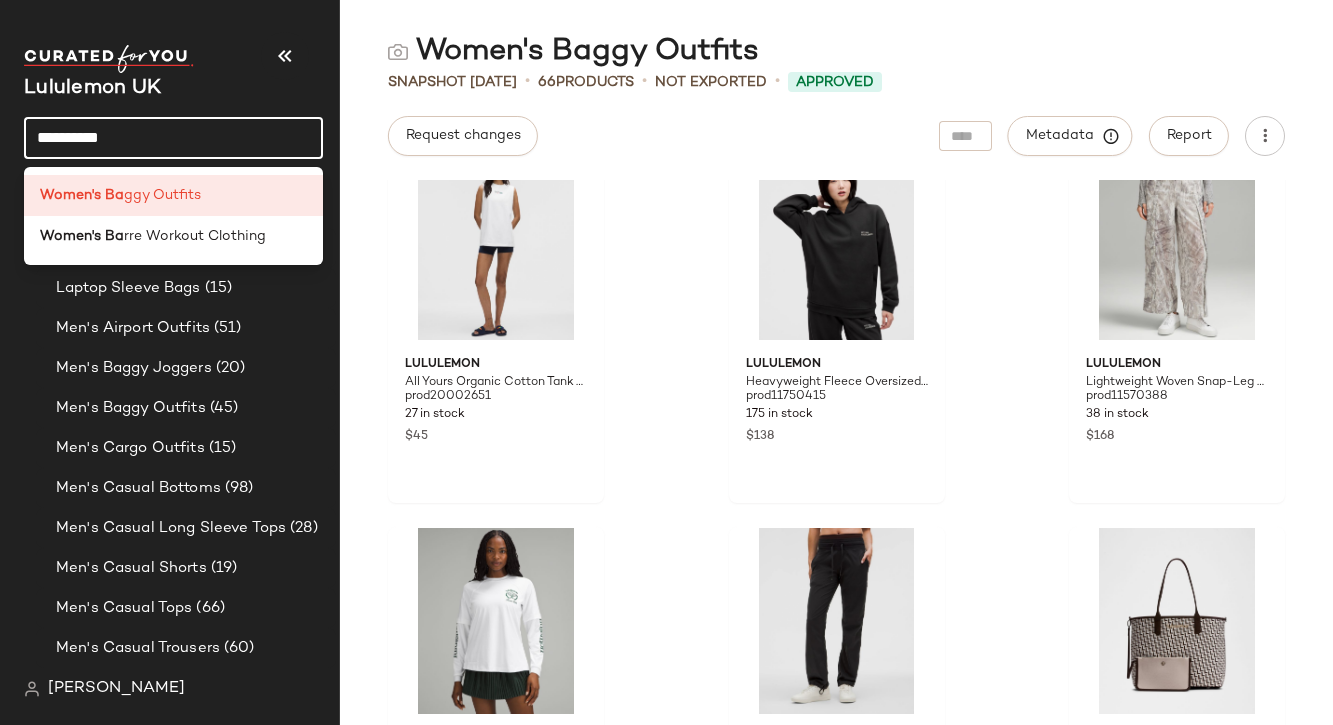 click on "**********" 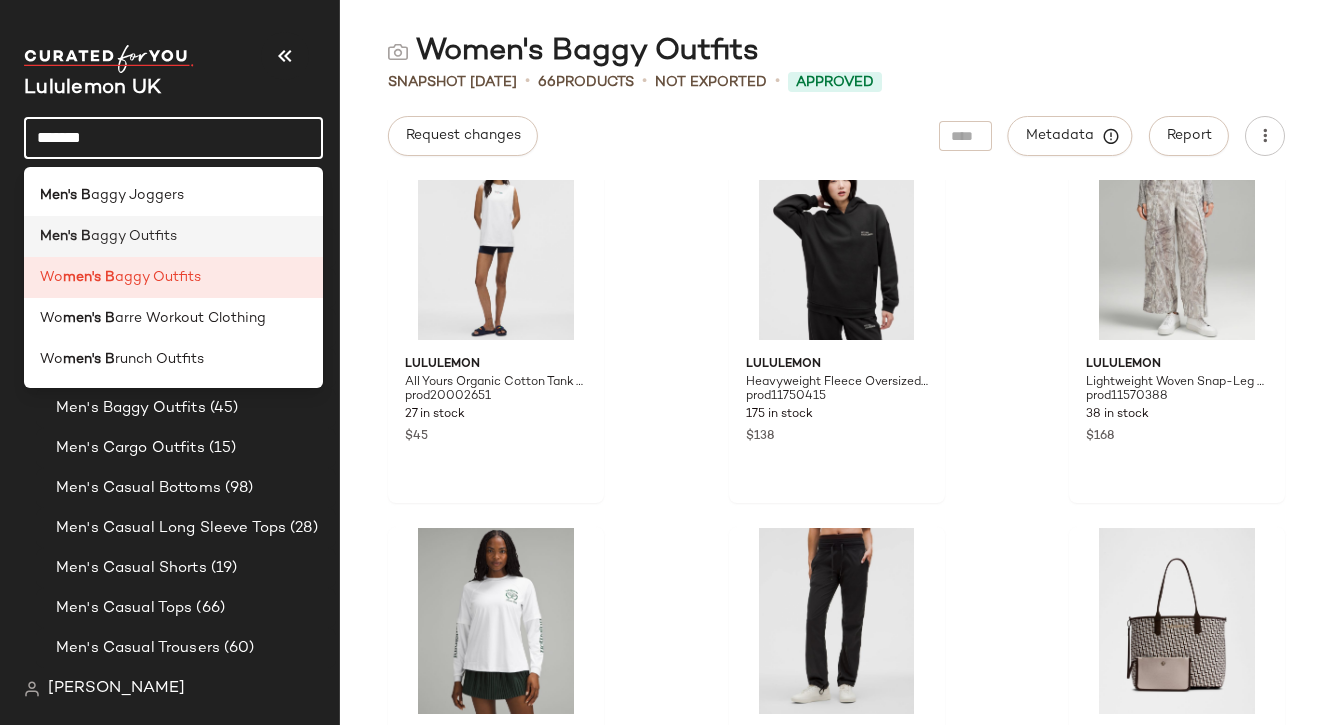 click on "Men's B aggy Outfits" 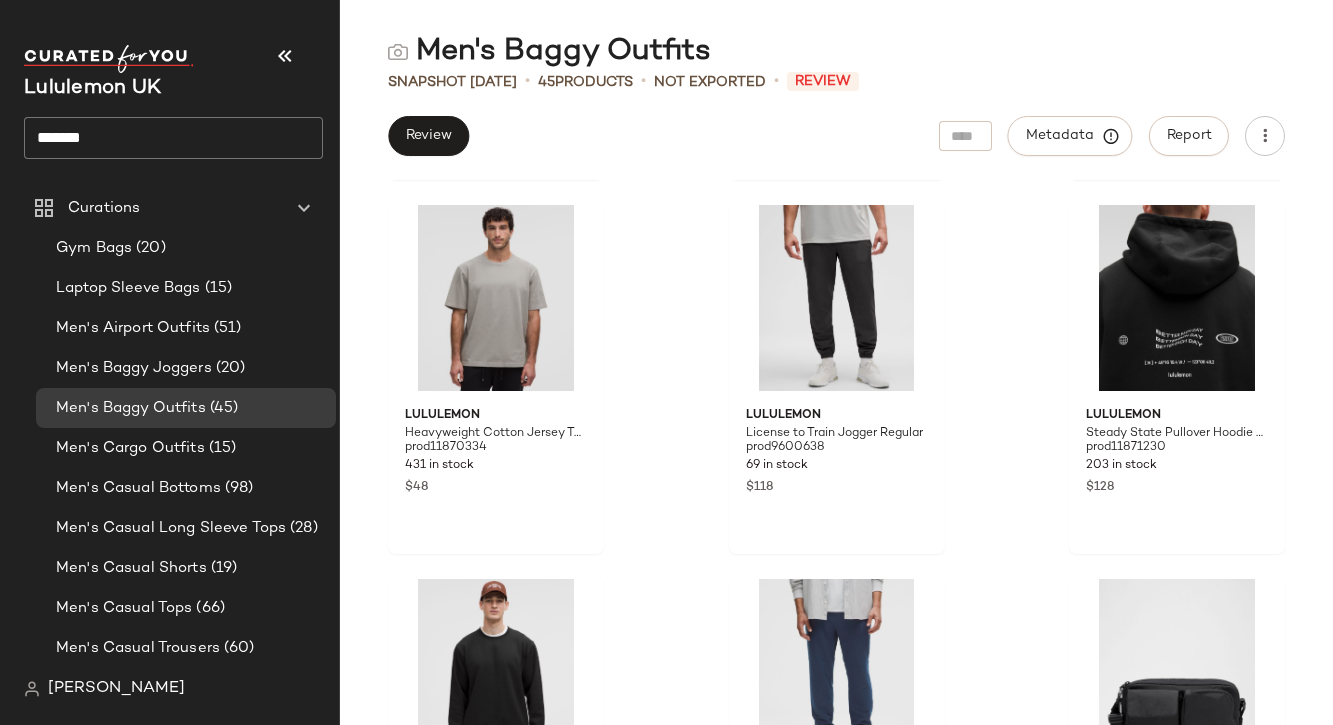 scroll, scrollTop: 3010, scrollLeft: 0, axis: vertical 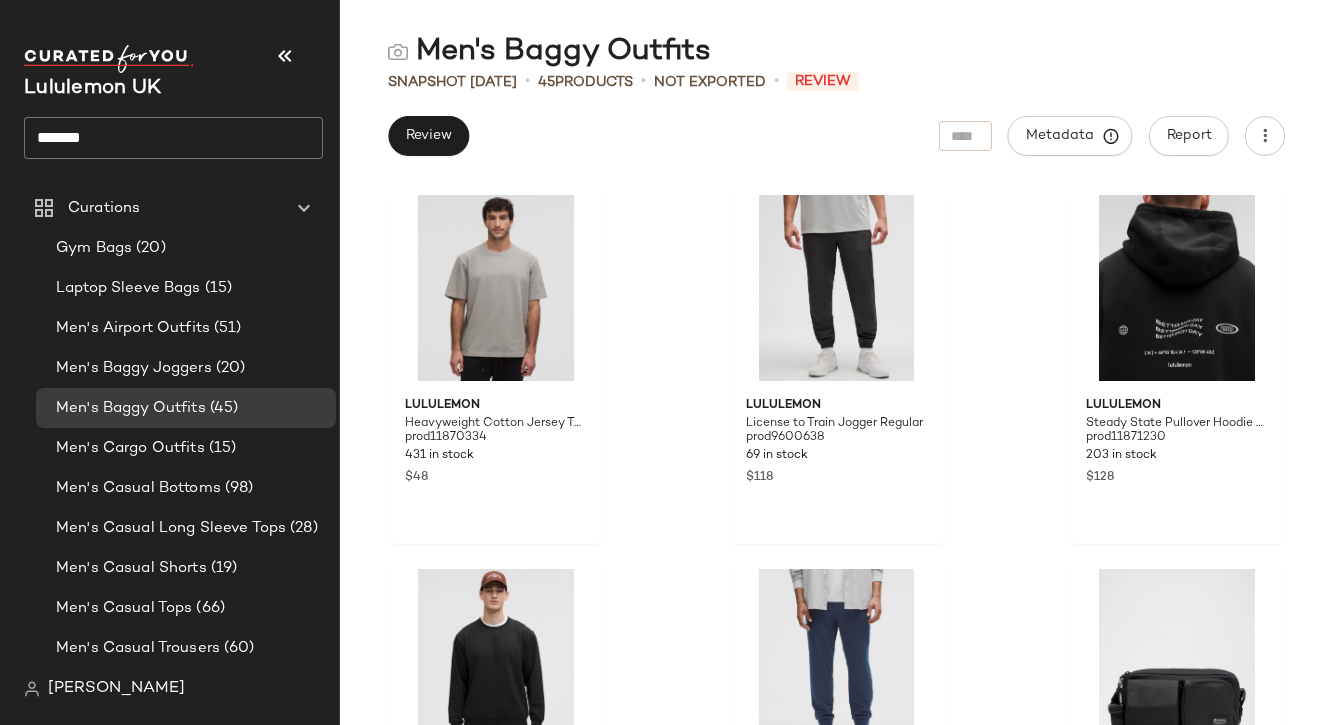 click on "Men's Baggy Outfits  Snapshot Jun 18th  •  45  Products   •   Not Exported   •  Review  Review   Metadata   Report  lululemon Organic Cotton Classic-Fit Long-Sleeve Shirt prod11860059 275 in stock $58 lululemon Textured Double-Knit Cotton Jogger Regular prod11560053 205 in stock $118 lululemon Trucker Hat Logo prod11020363 283 in stock $35 lululemon Heavyweight Cotton Jersey T-Shirt Wash prod11870334 431 in stock $48 lululemon License to Train Jogger Regular prod9600638 69 in stock $118 lululemon Steady State Pullover Hoodie Graphic prod11871230 203 in stock $128 lululemon Steady State Crew prod11520172 515 in stock $108 lululemon French Terry Jogger Regular prod11871649 91 in stock $118 lululemon Multi-Pocket Crossbody Bag 2.5L prod11710016 512 in stock $58 lululemon Heavyweight Cotton Jersey T-Shirt Tennis Club prod11870346 470 in stock $58 lululemon Steady State Relaxed-Fit Jogger Wash prod11800004 34 in stock $108 lululemon Steady State Pullover Hoodie Wash prod11750196 116 in stock $118" at bounding box center (836, 378) 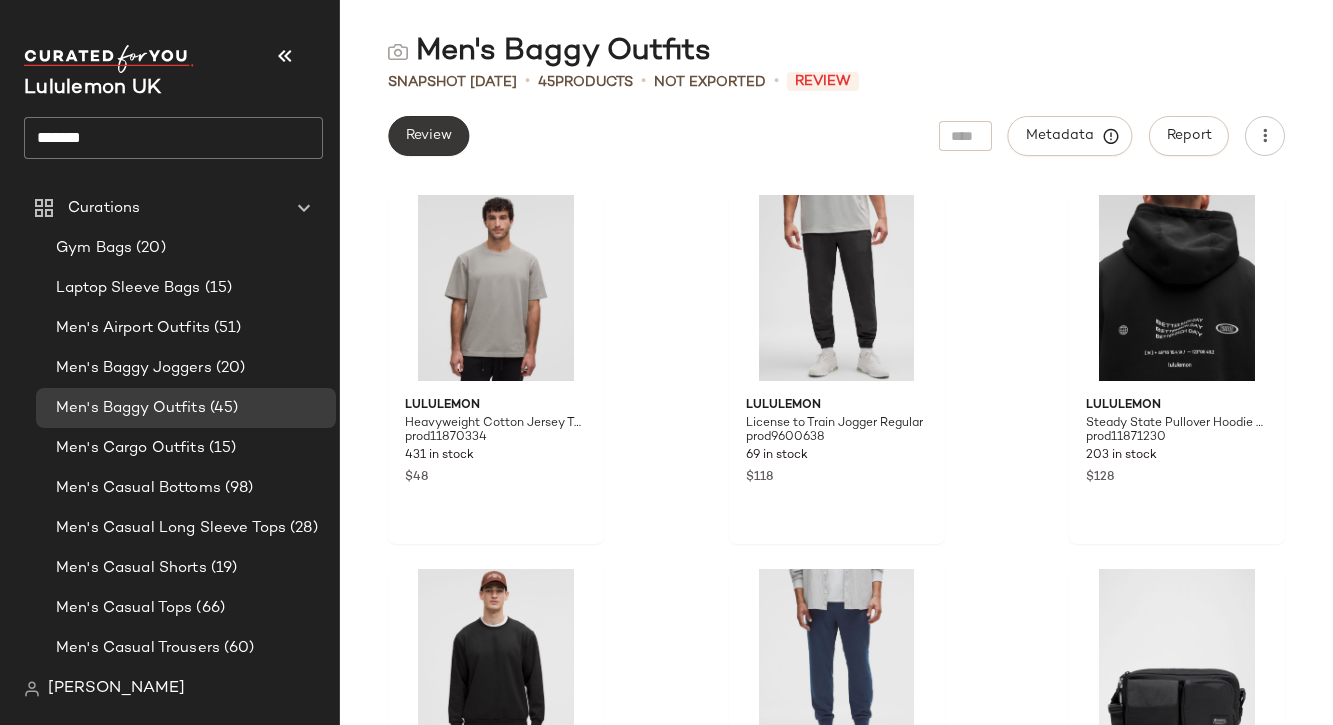 click on "Review" 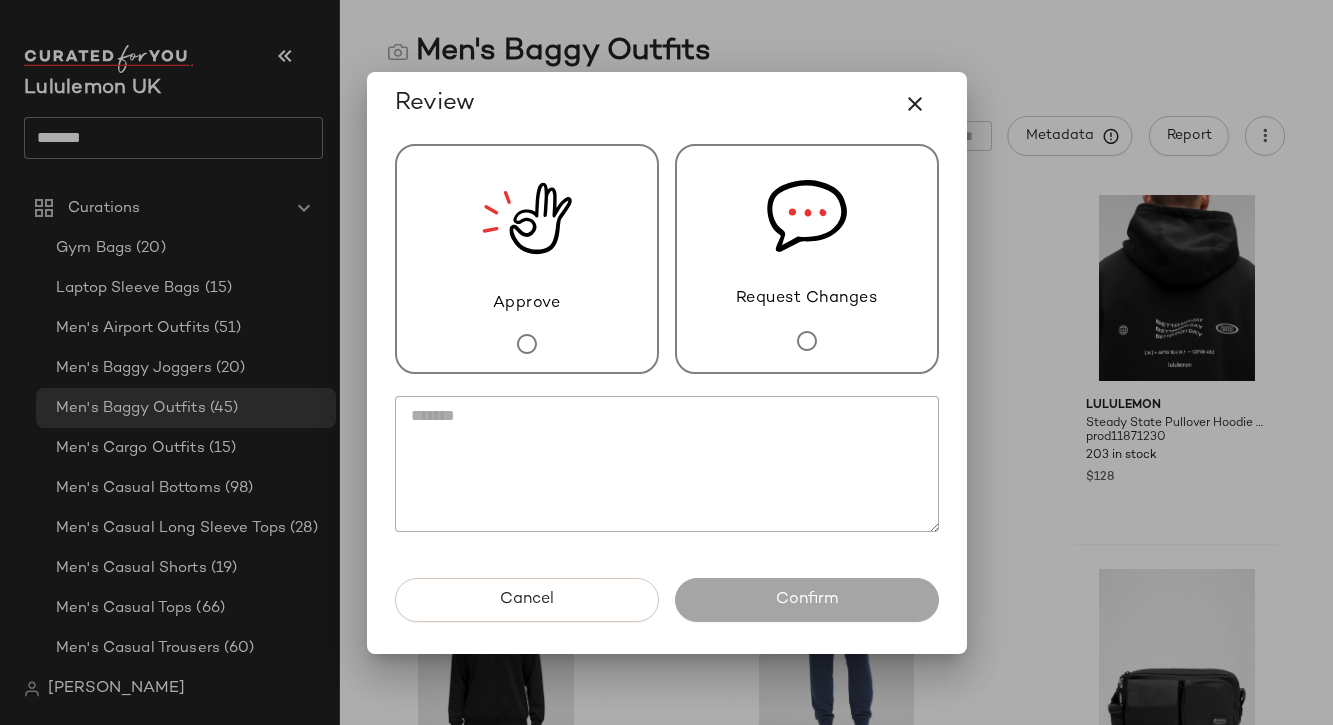 click 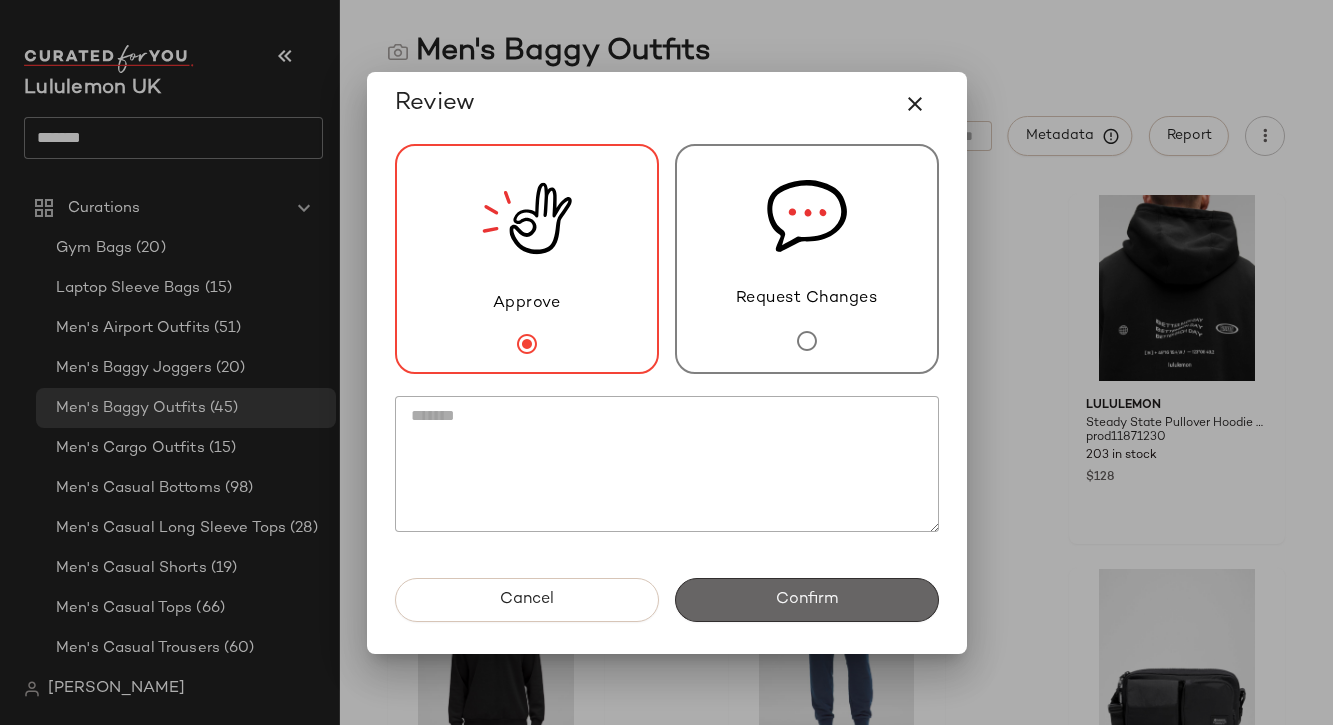 click on "Confirm" at bounding box center (807, 600) 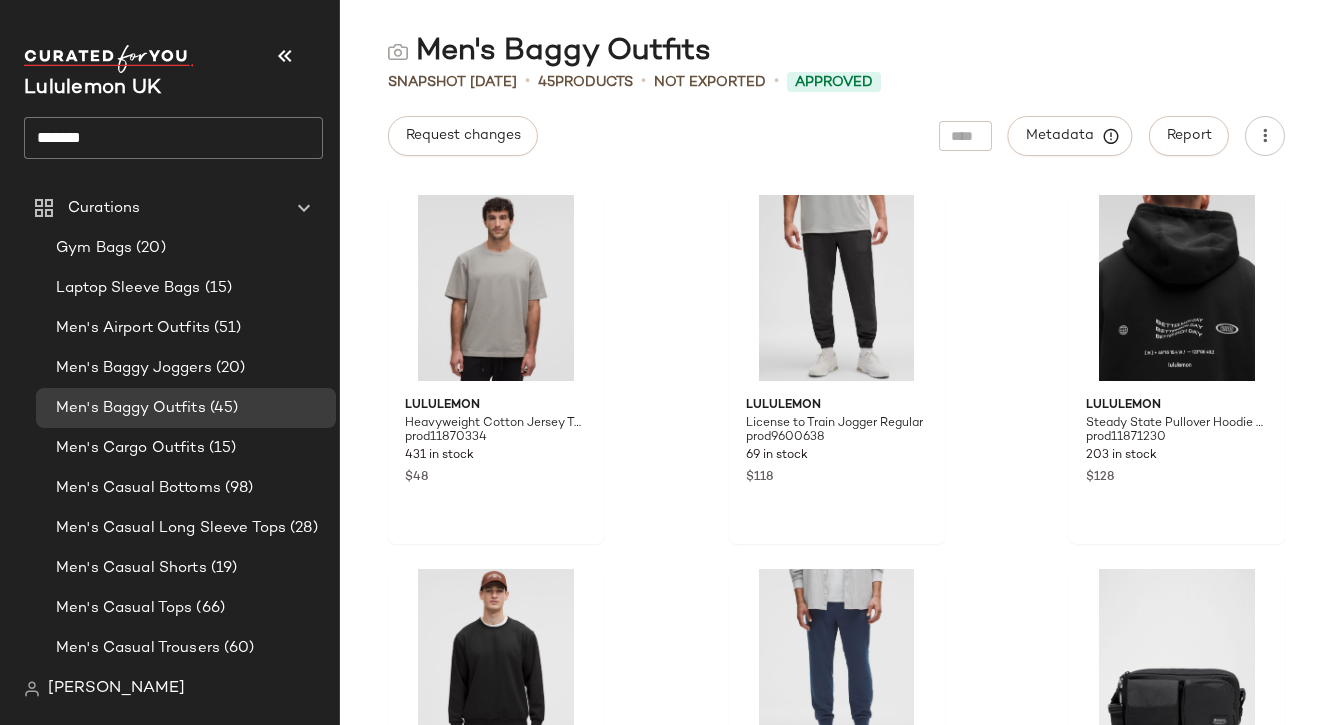 click on "*******" 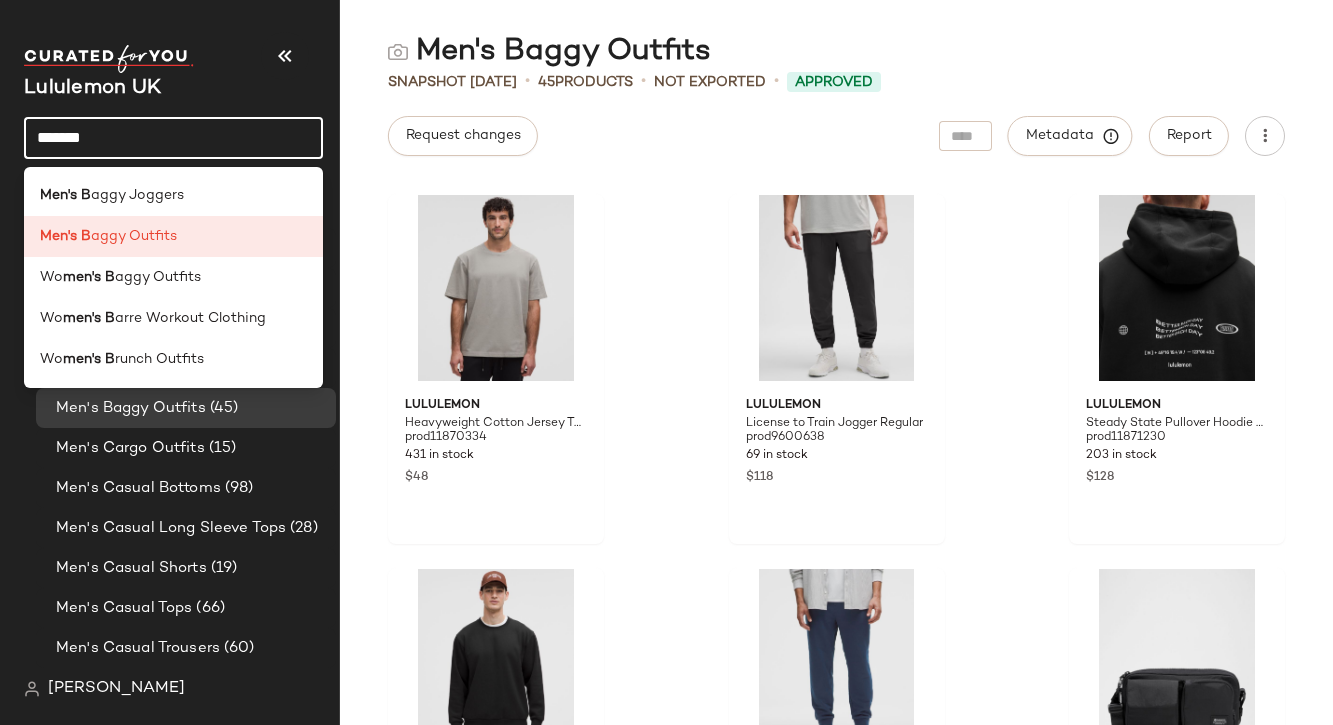 click on "*******" 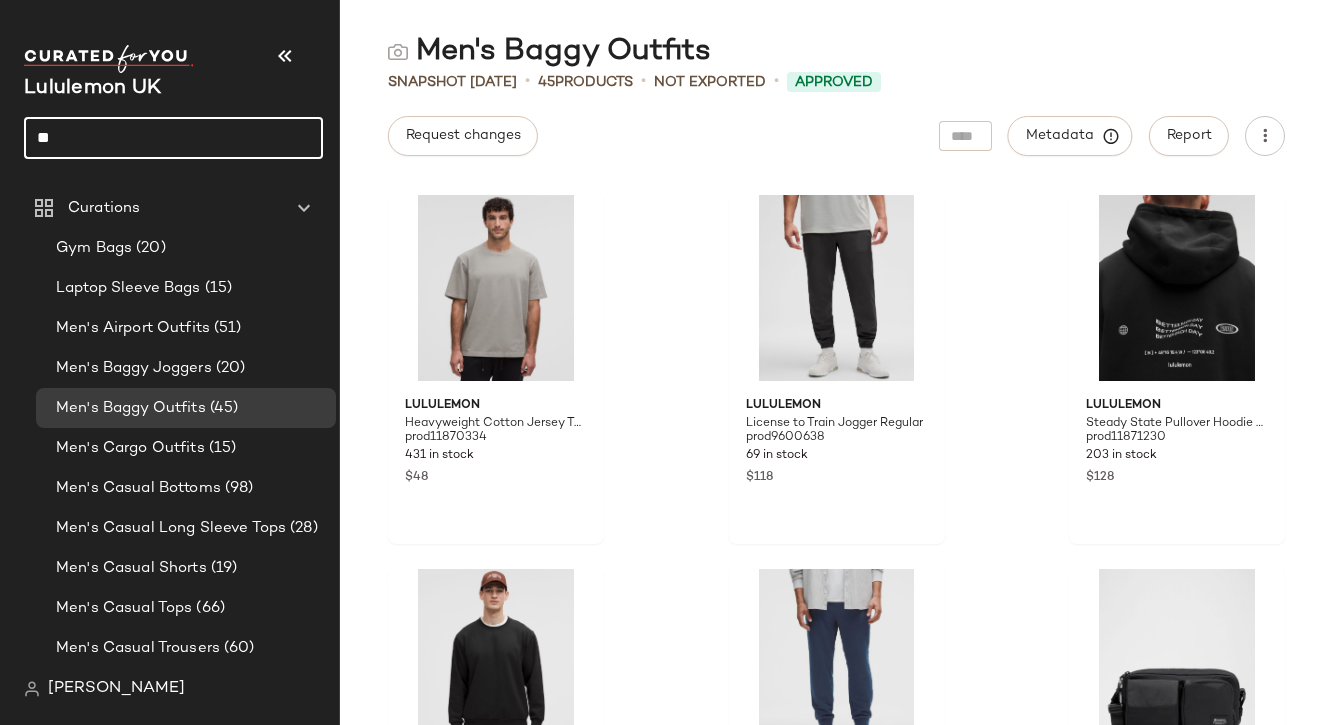 type on "*" 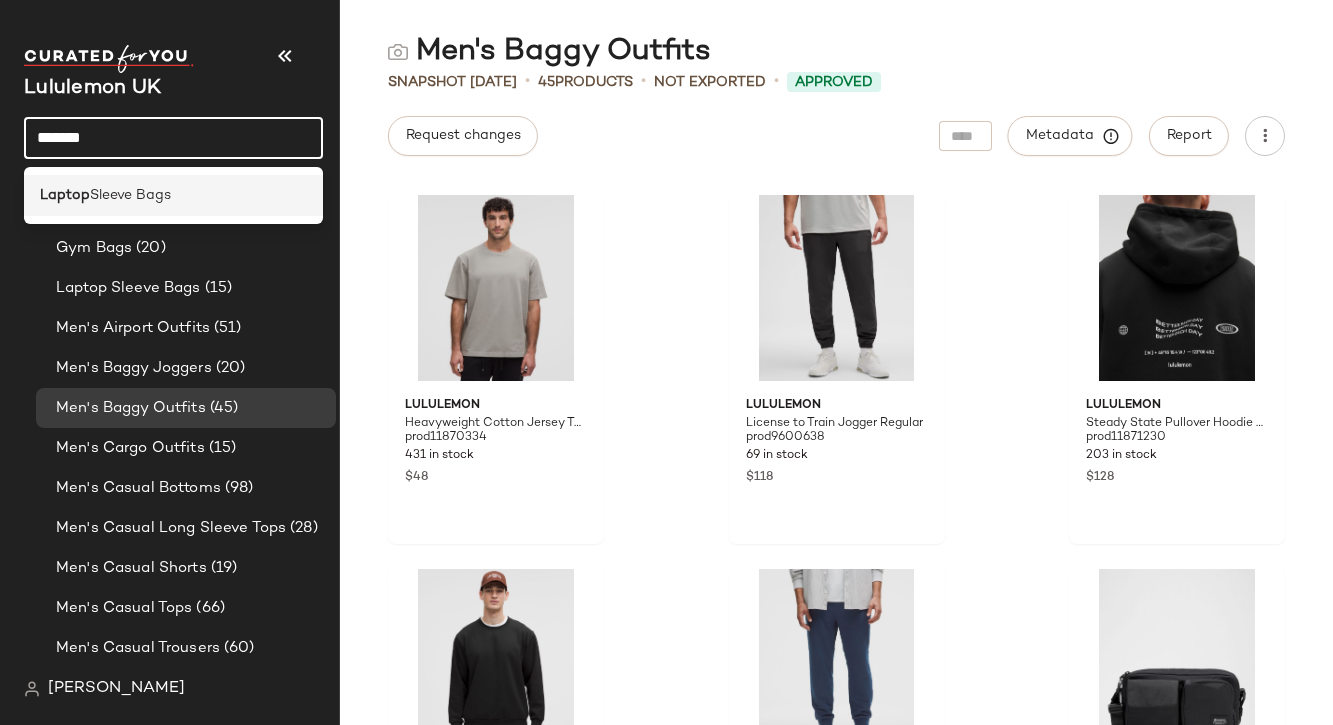 click on "Laptop  Sleeve Bags" 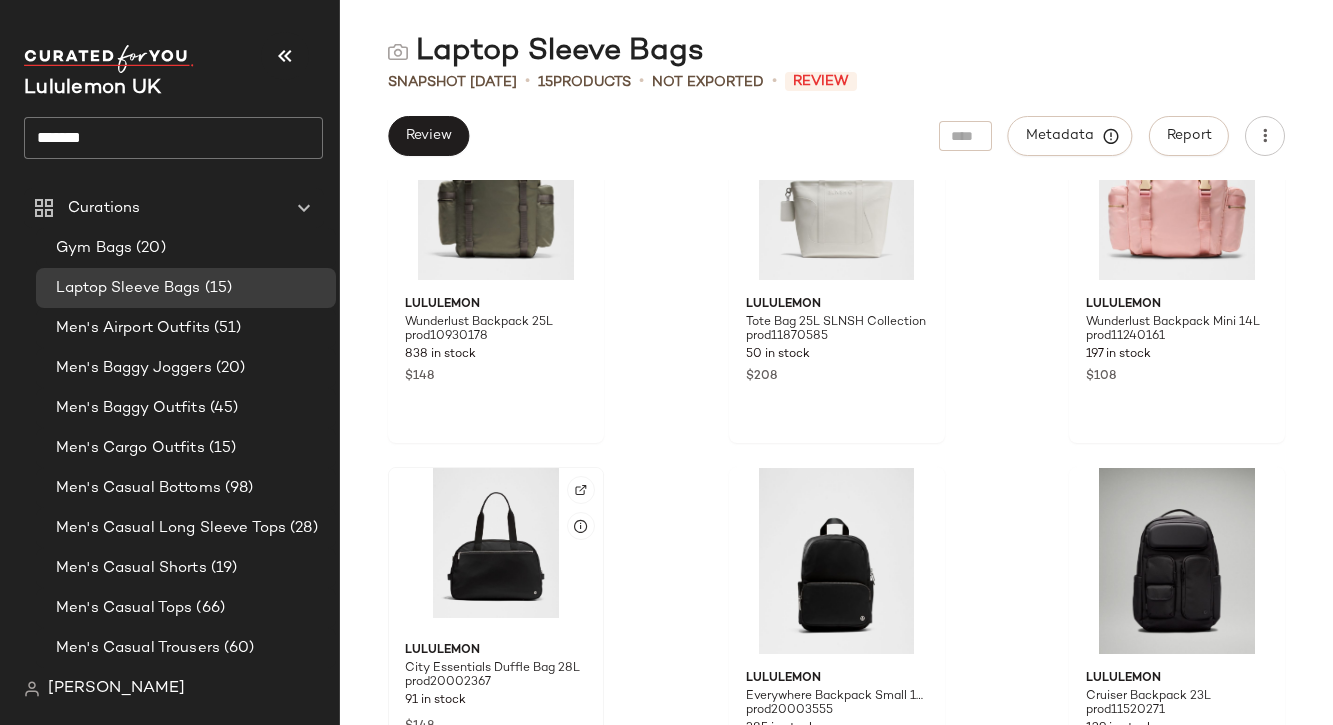 scroll, scrollTop: 1212, scrollLeft: 0, axis: vertical 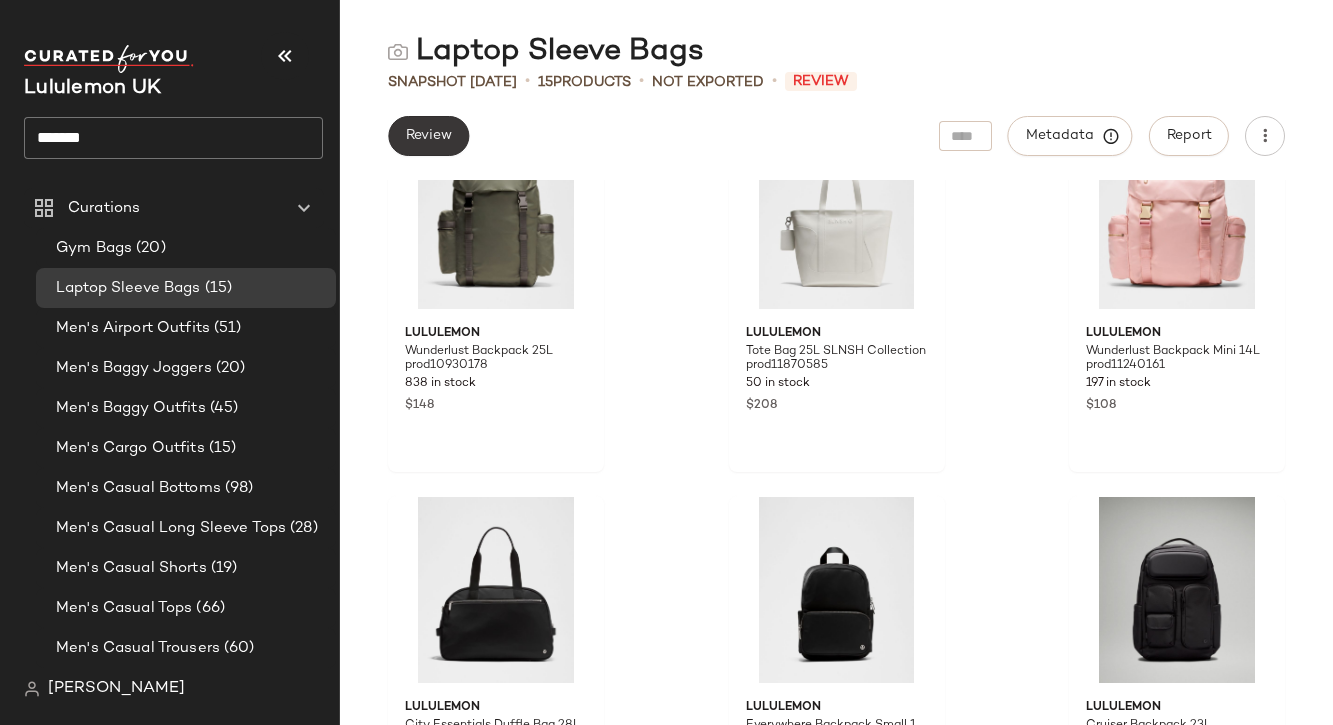 click on "Review" 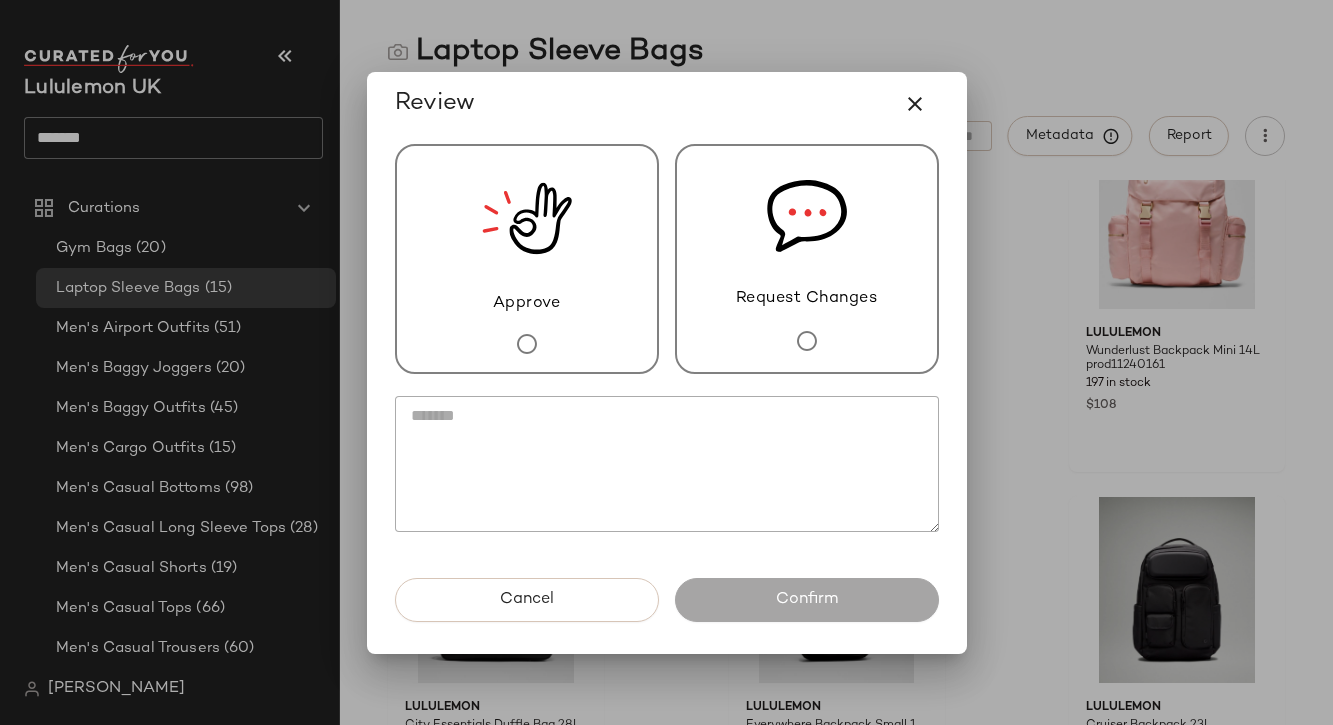 click on "Approve" at bounding box center [527, 259] 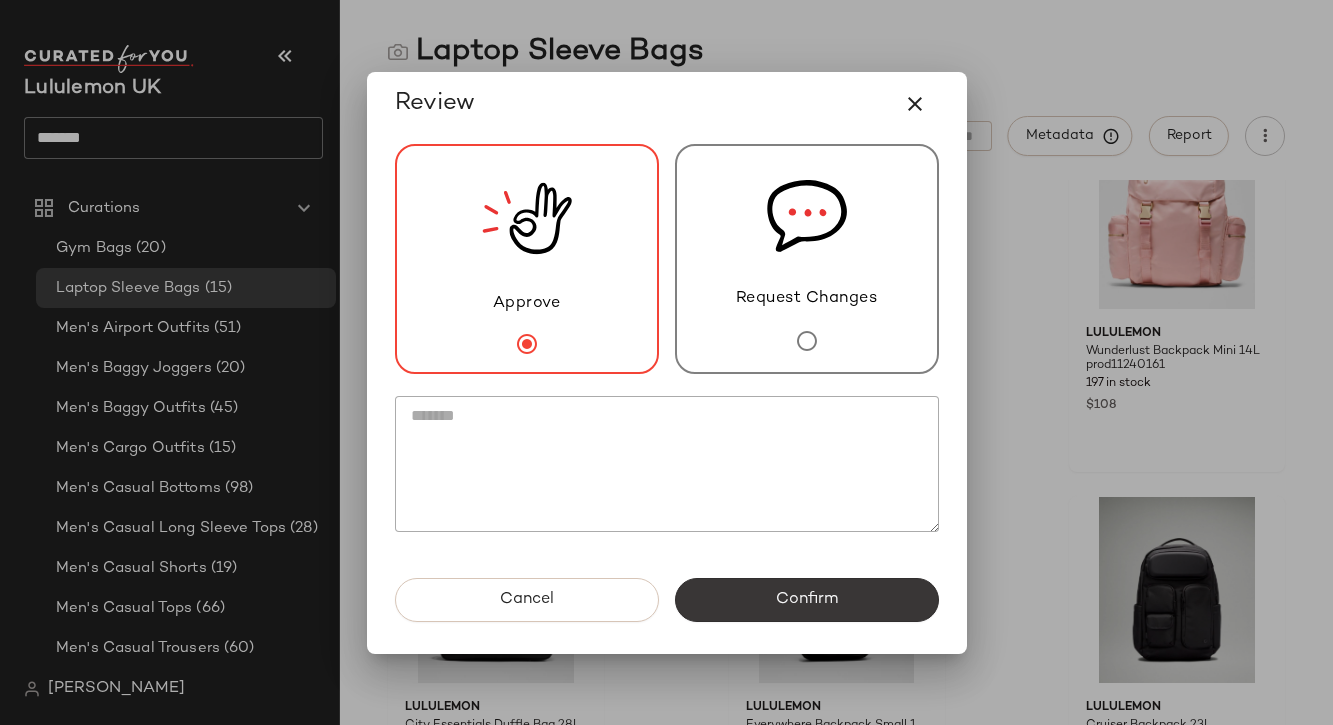click on "Confirm" at bounding box center (807, 600) 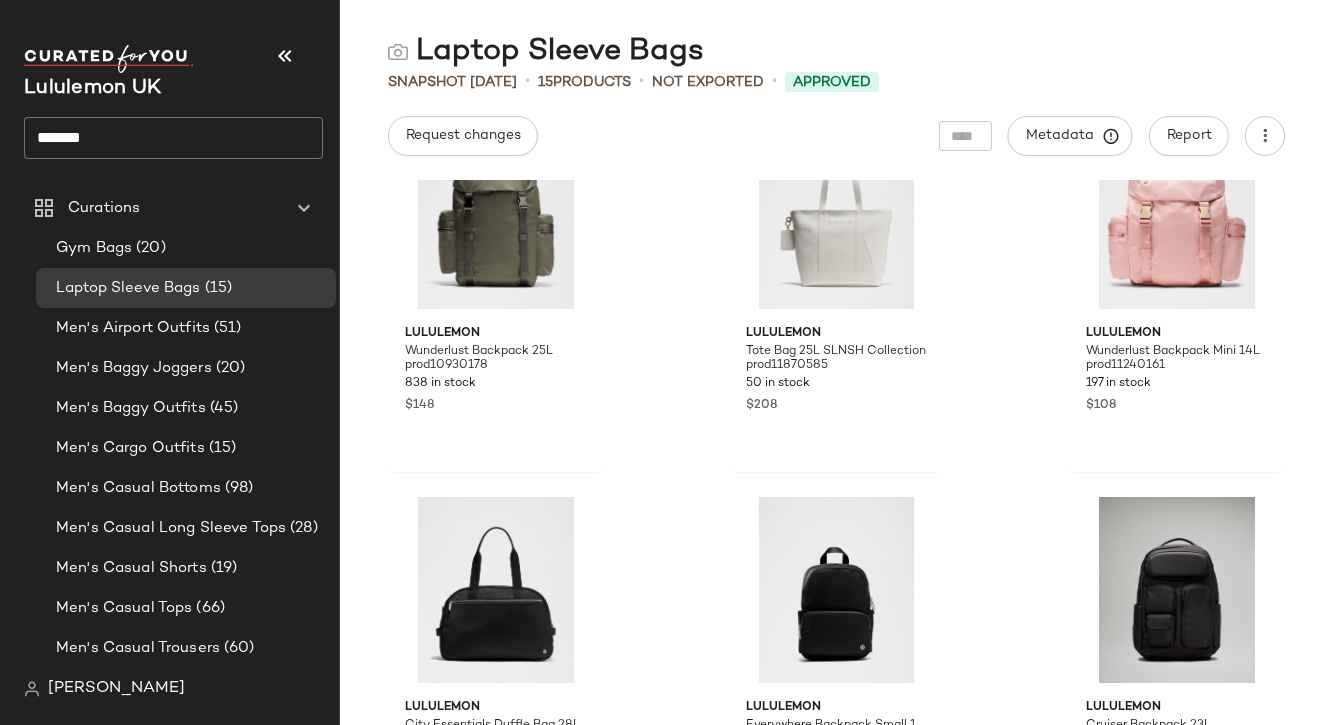 click on "******" 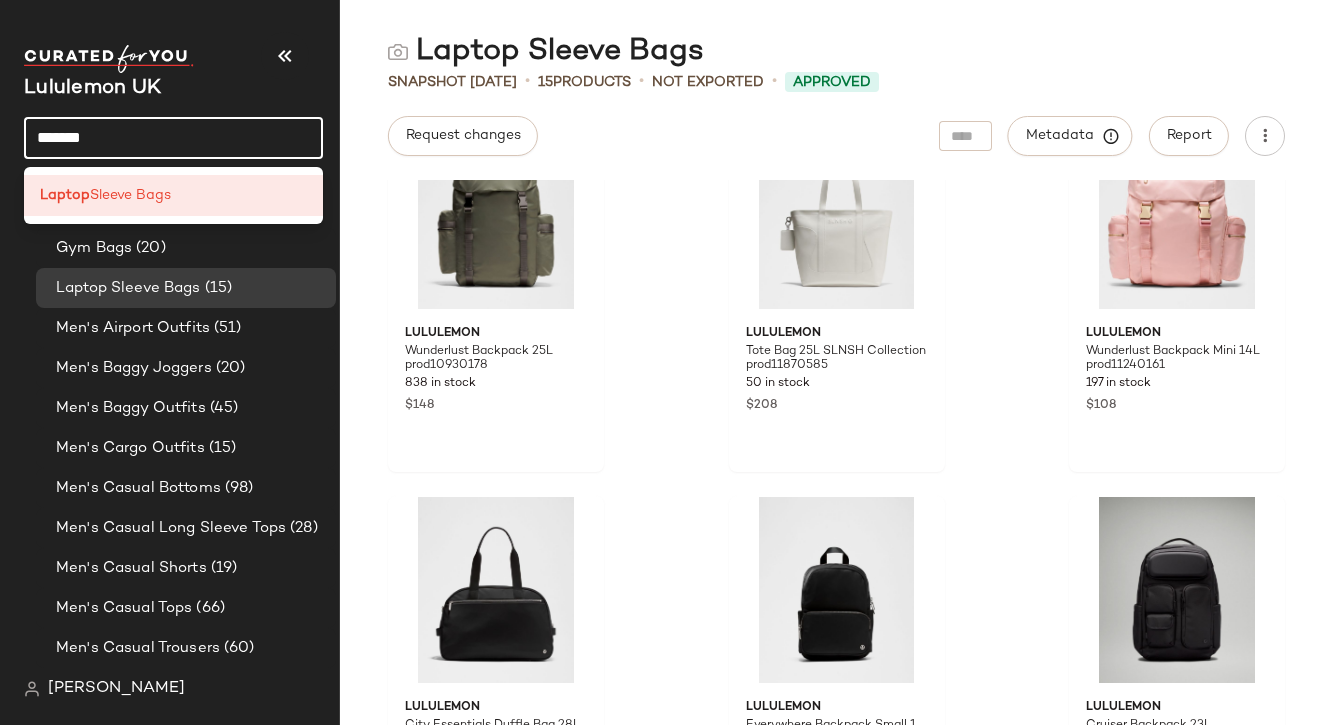 click on "******" 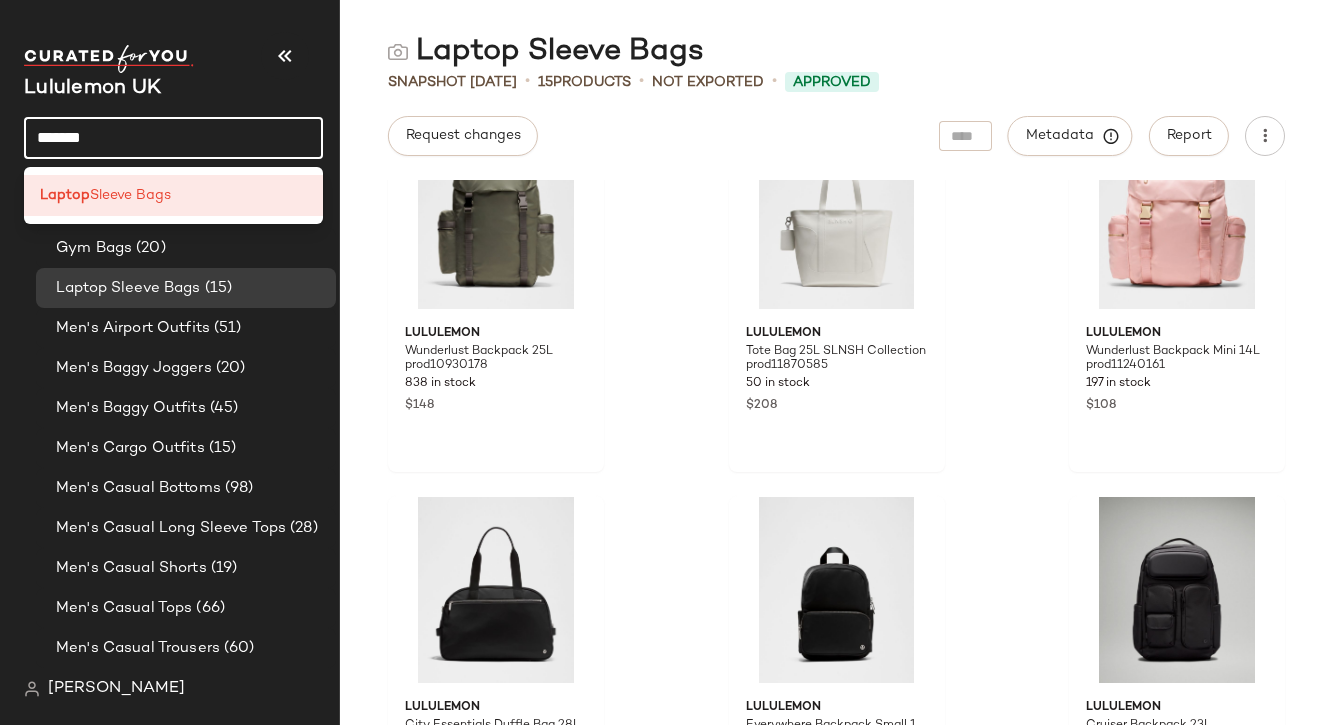 click on "******" 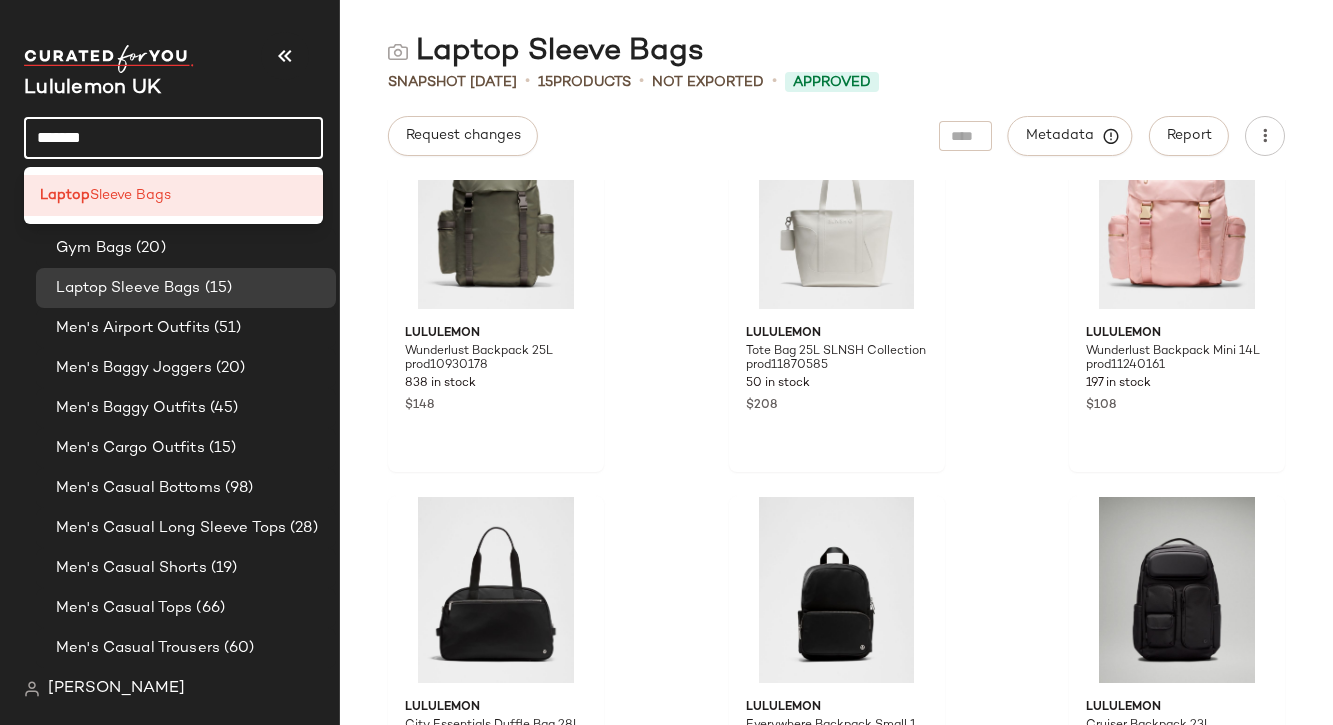 click on "******" 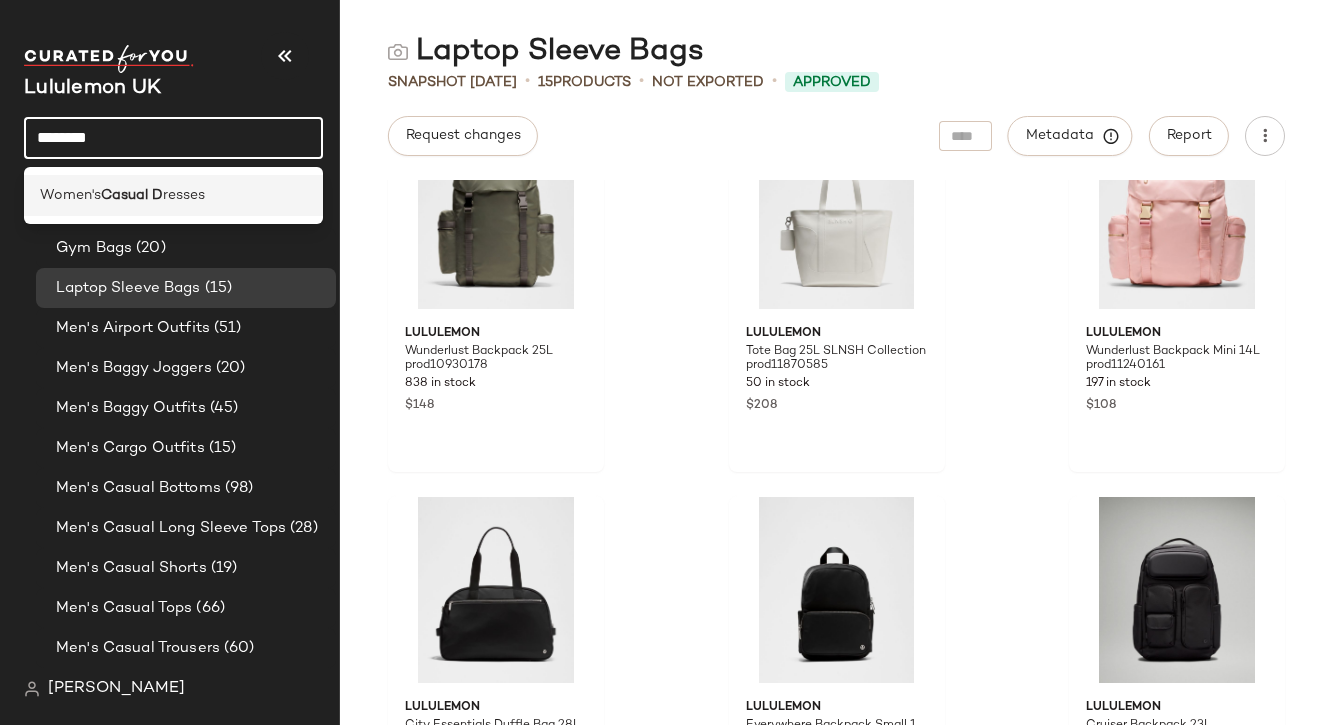 click on "resses" at bounding box center [184, 195] 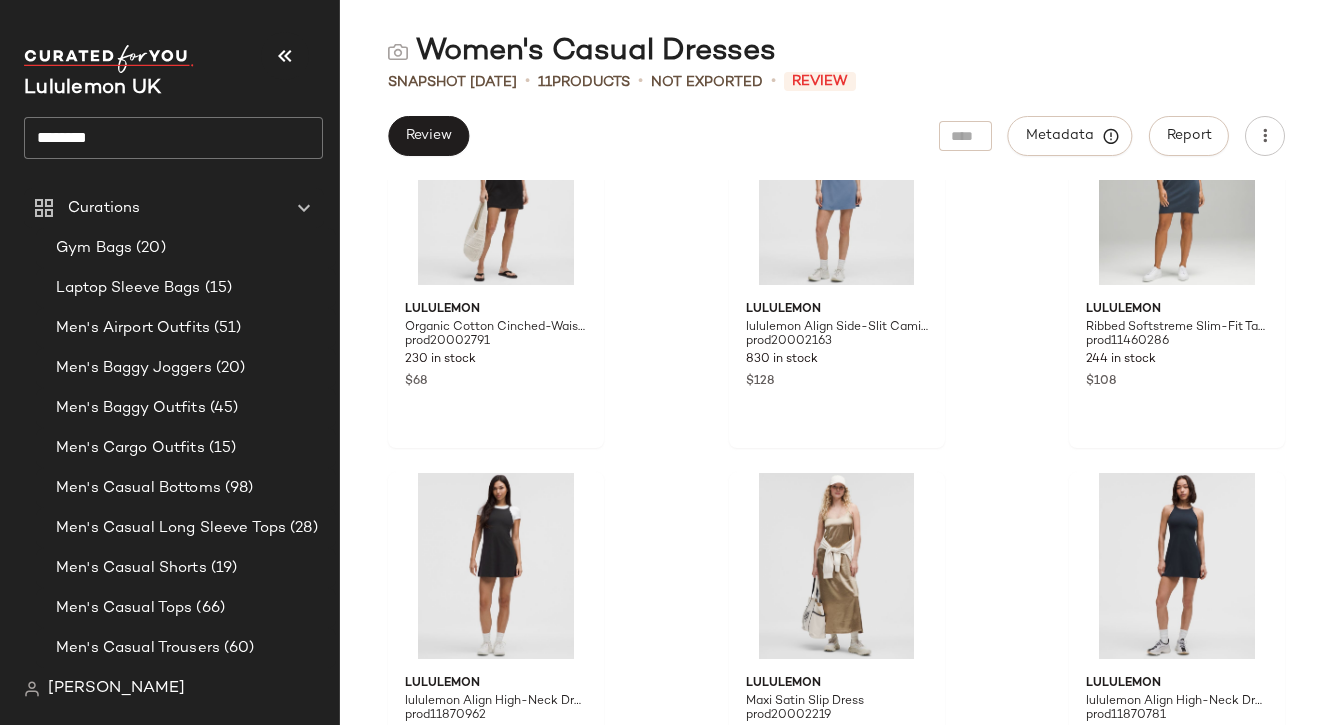 scroll, scrollTop: 464, scrollLeft: 0, axis: vertical 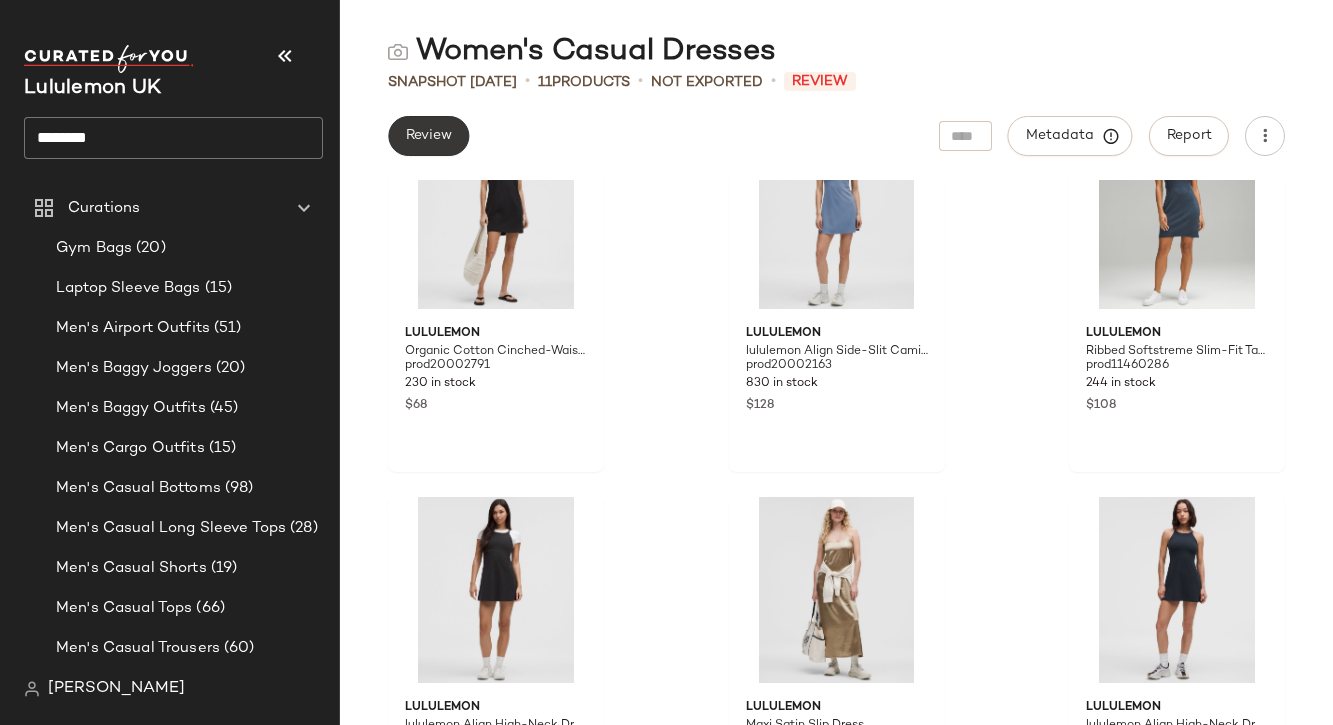 click on "Review" at bounding box center [428, 136] 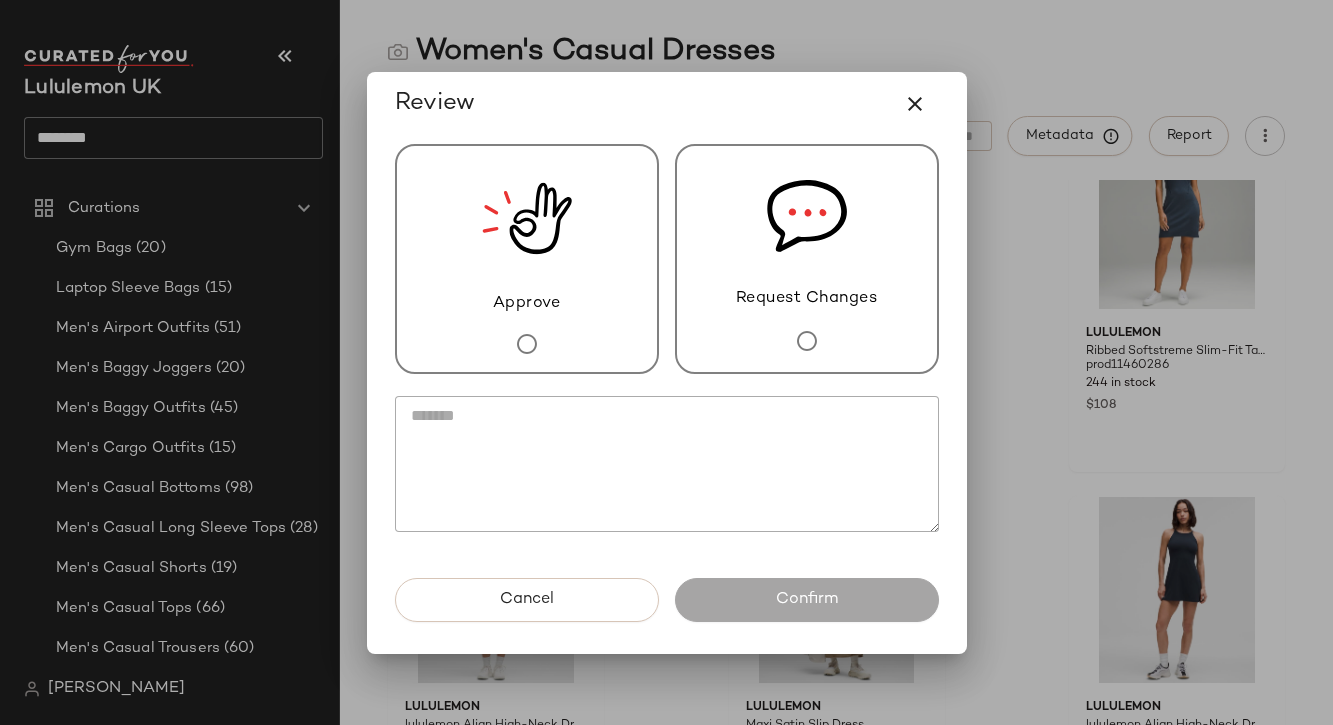 click 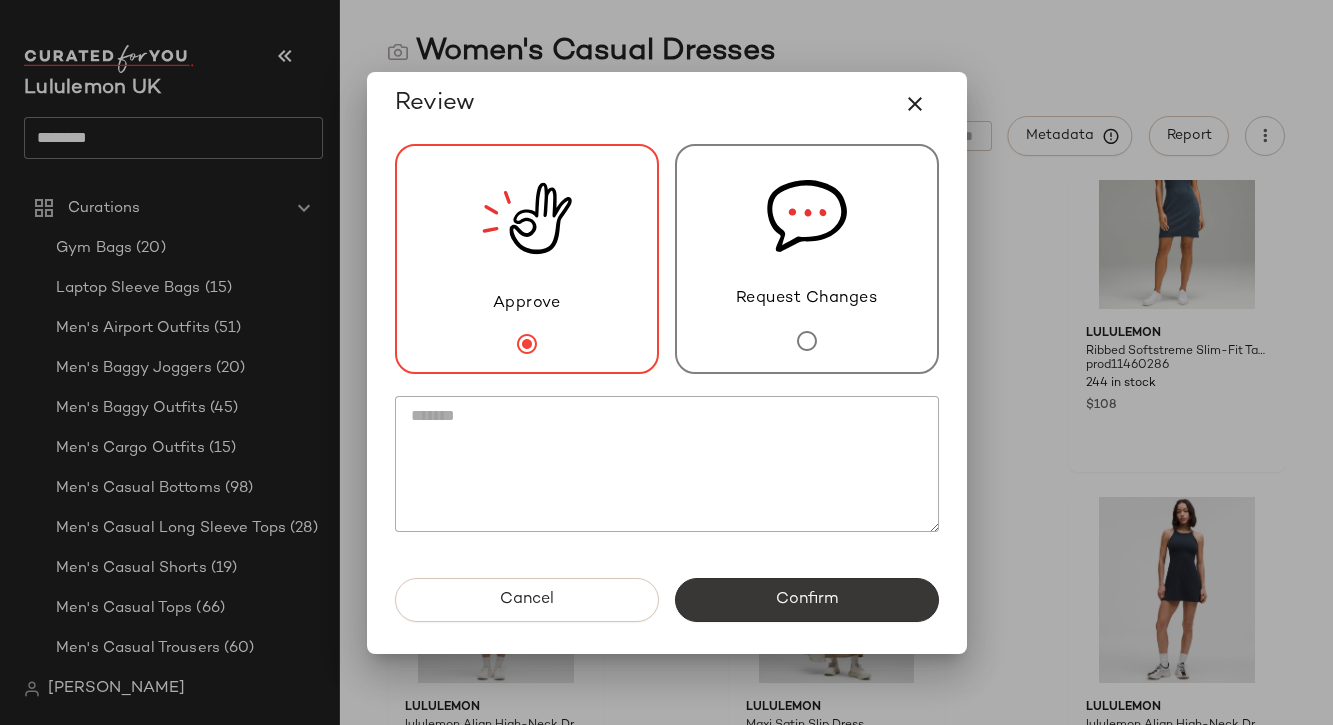 click on "Confirm" at bounding box center [807, 600] 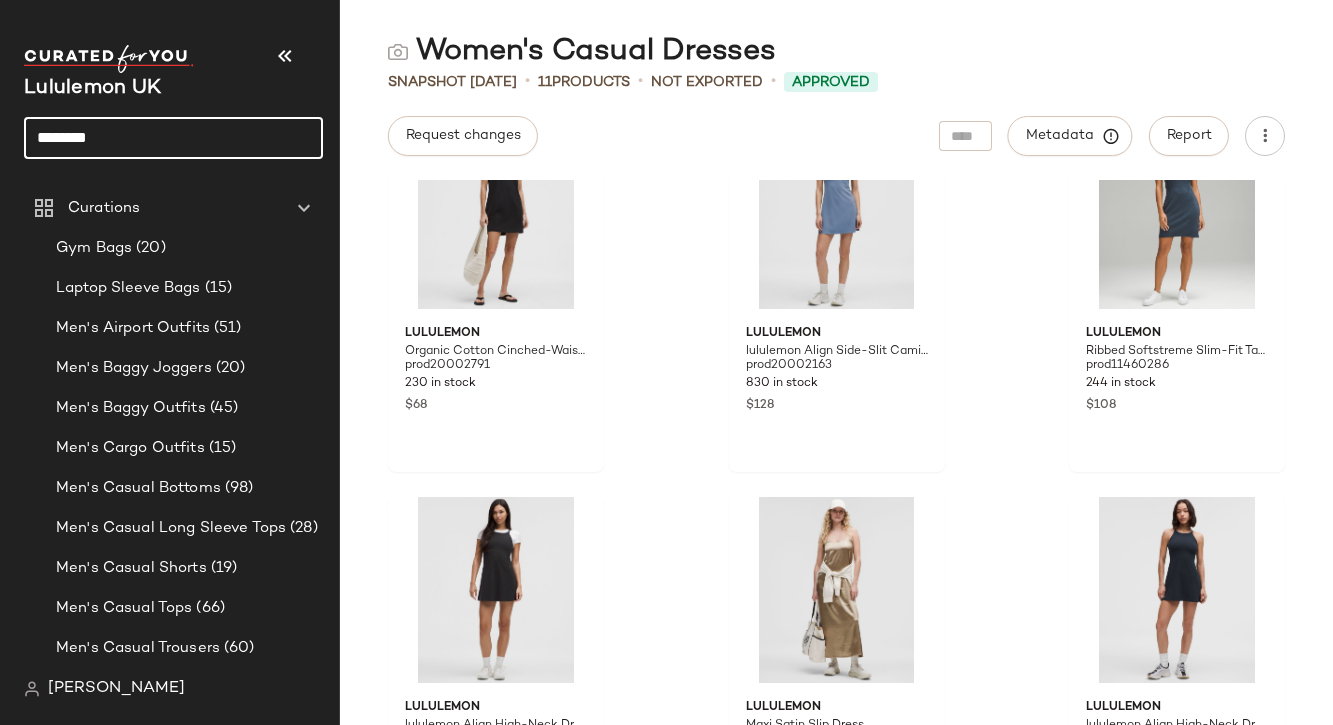 click on "********" 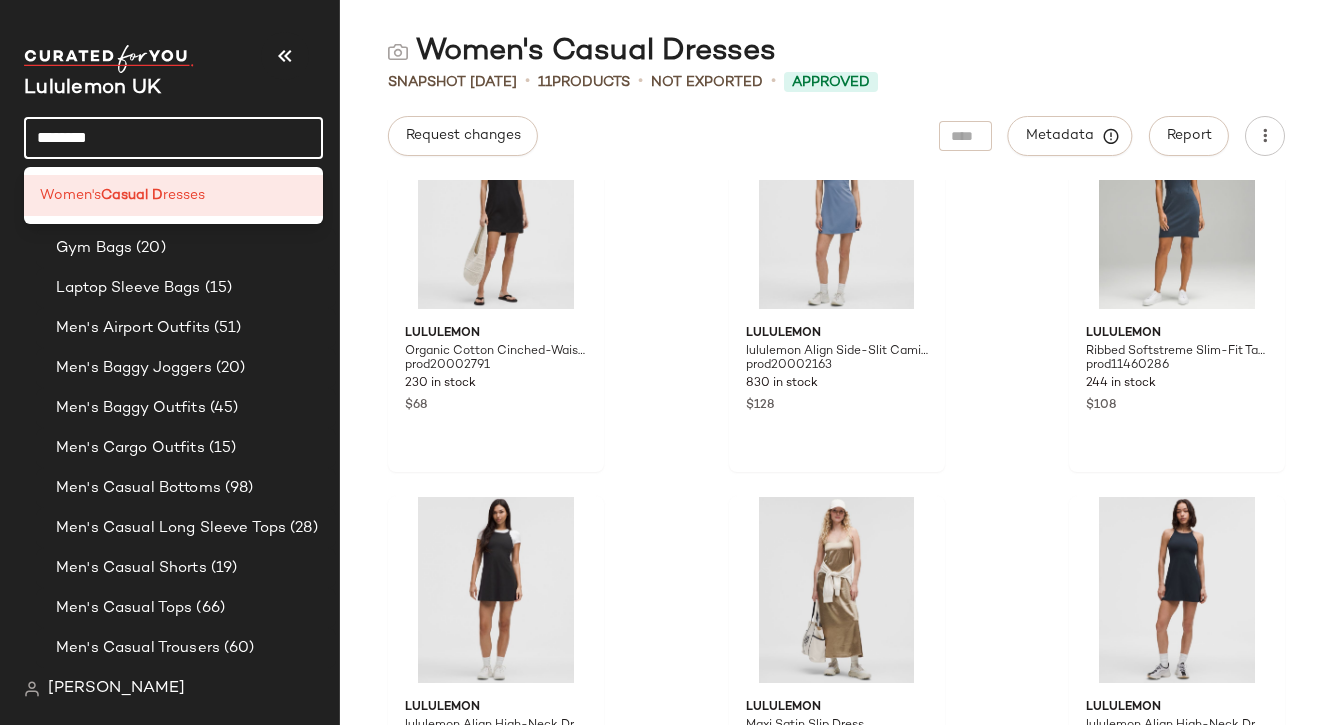 click on "********" 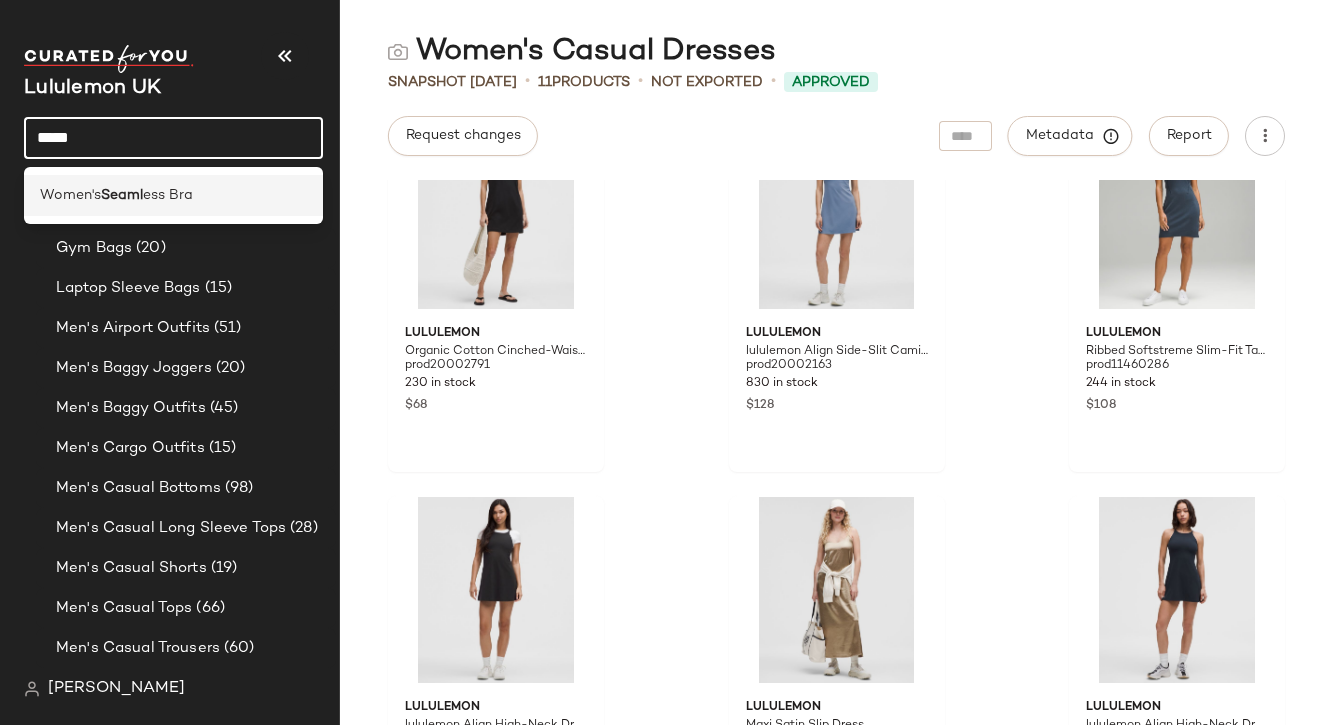 click on "Women's" at bounding box center [70, 195] 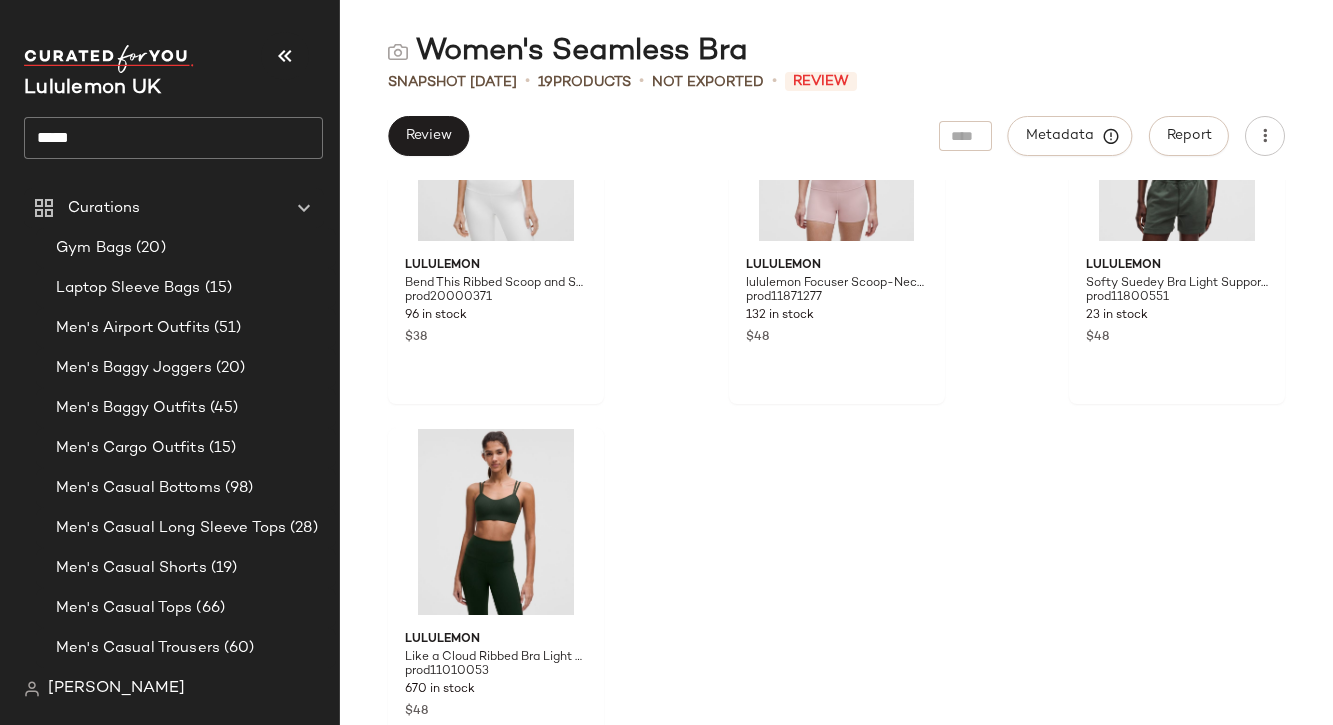 scroll, scrollTop: 2089, scrollLeft: 0, axis: vertical 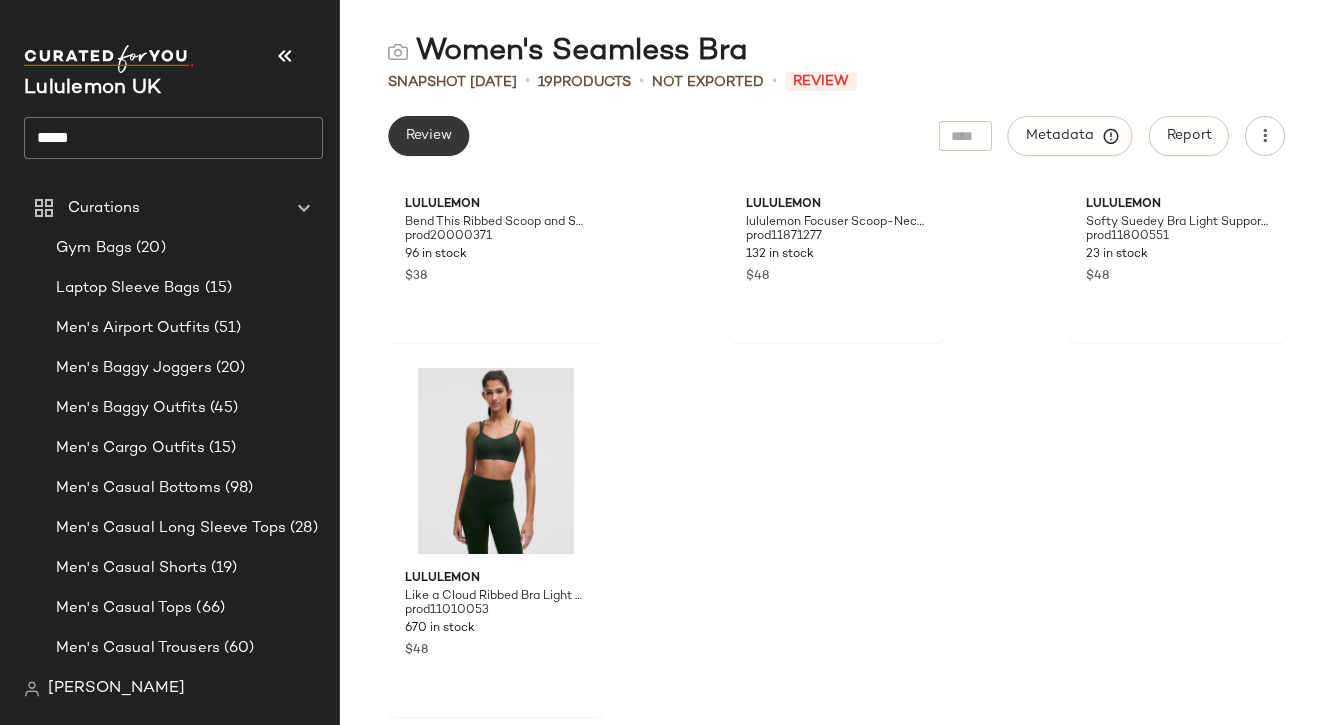 click on "Review" 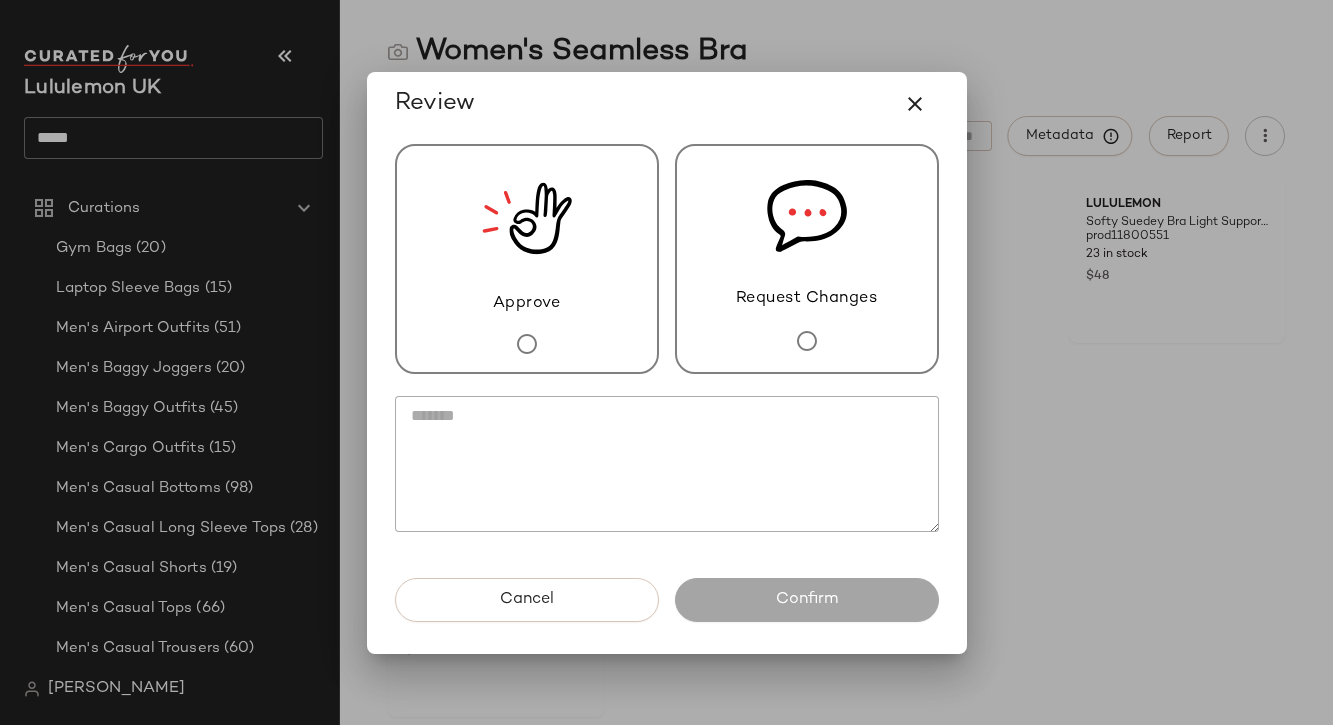 click 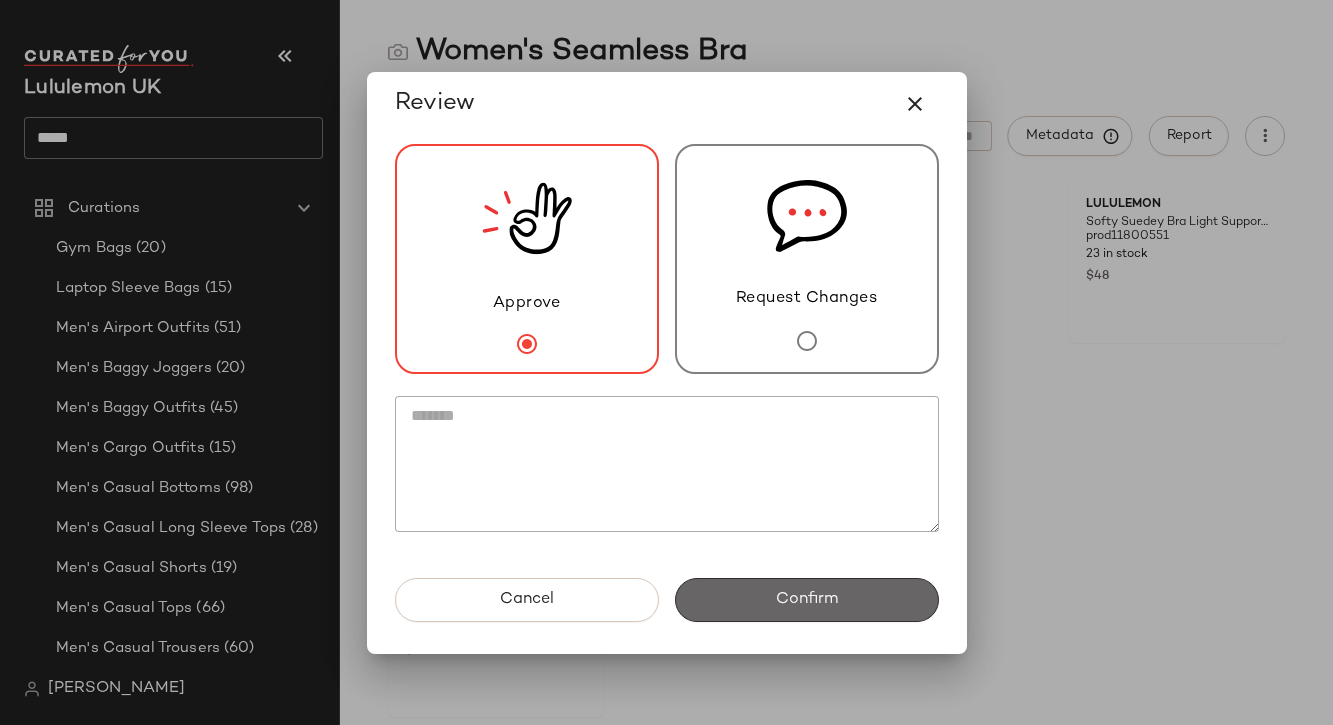 click on "Confirm" at bounding box center [807, 600] 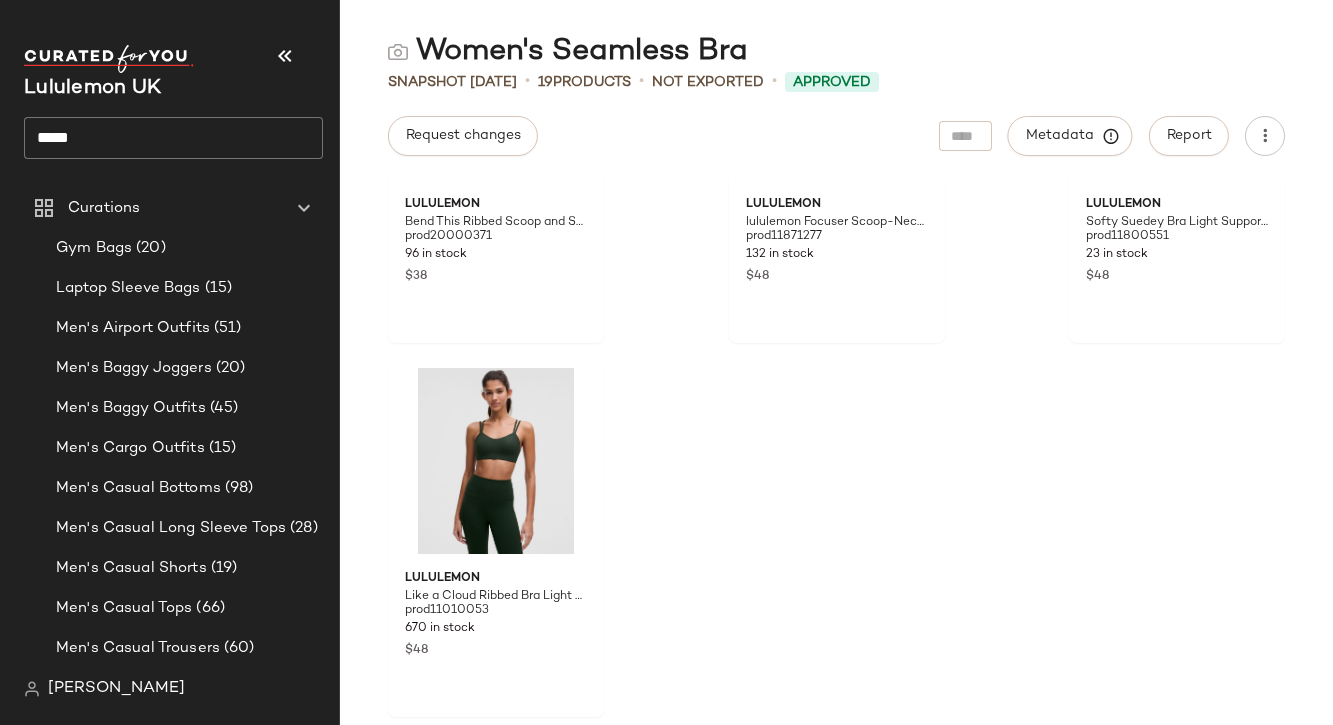 click on "*****" 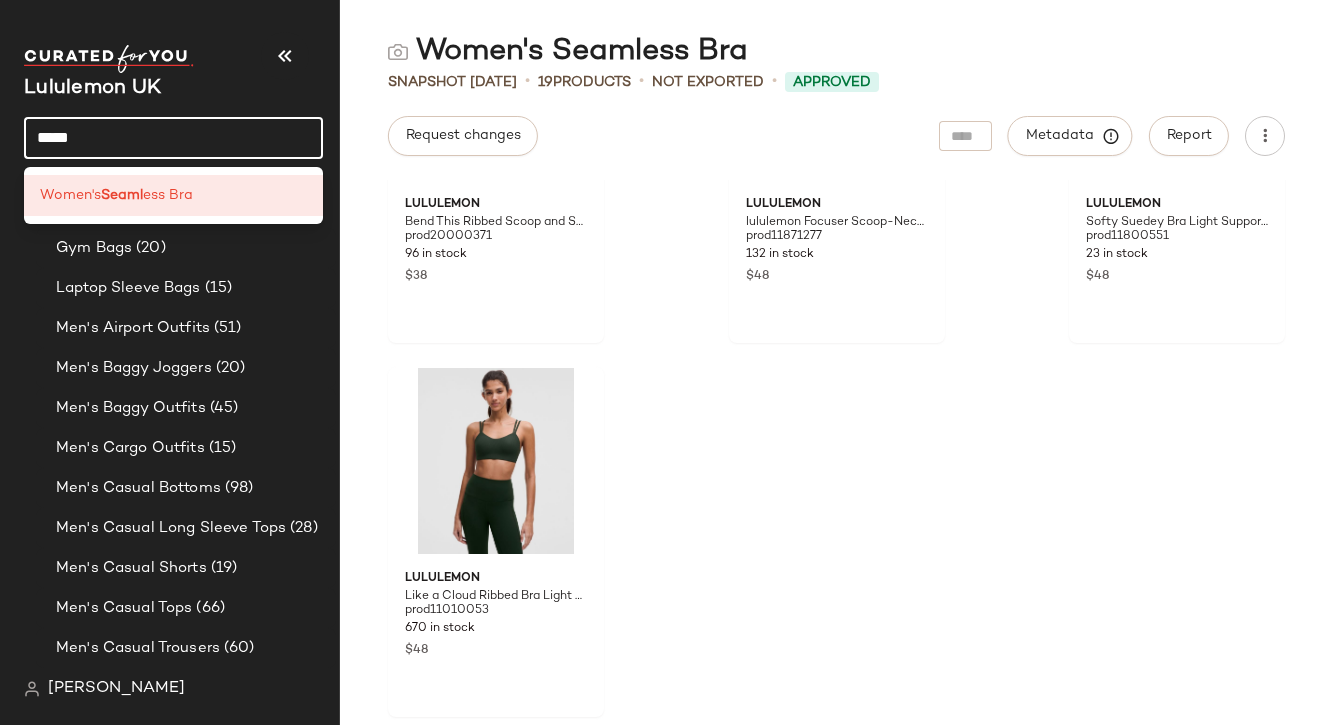 click on "*****" 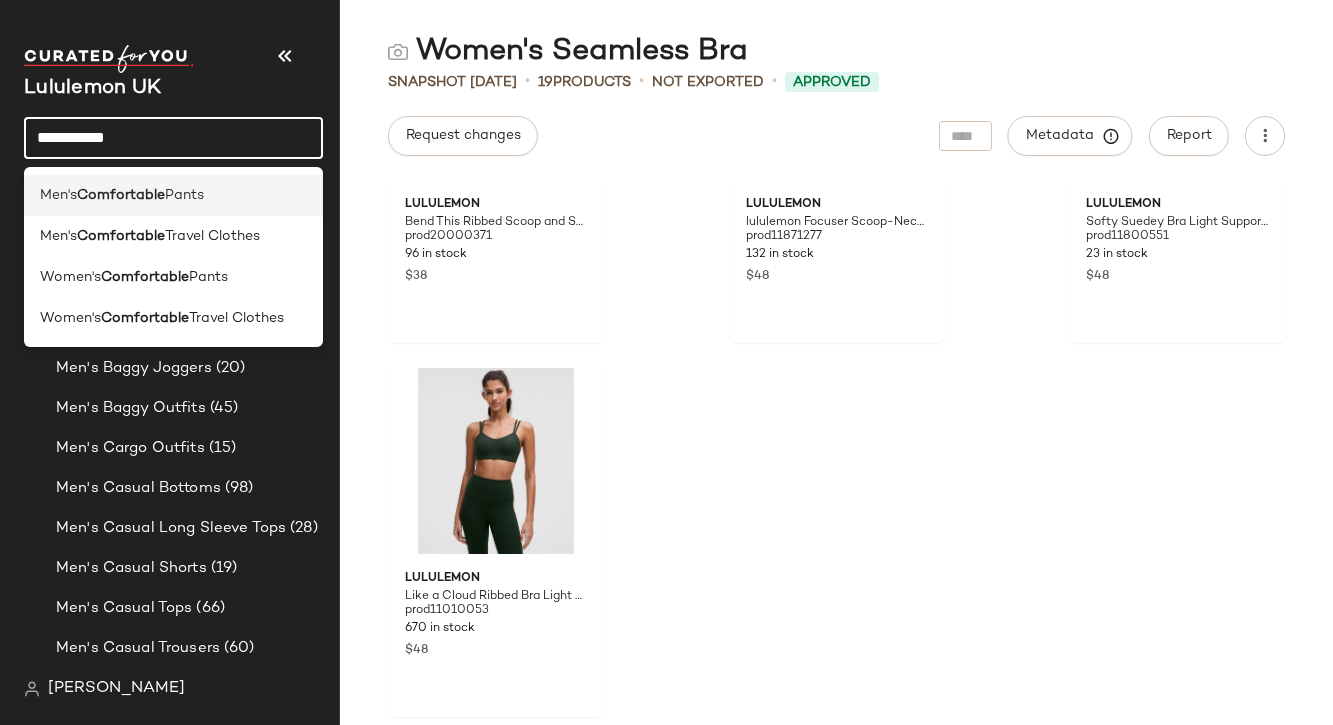 click on "Comfortable" at bounding box center [121, 195] 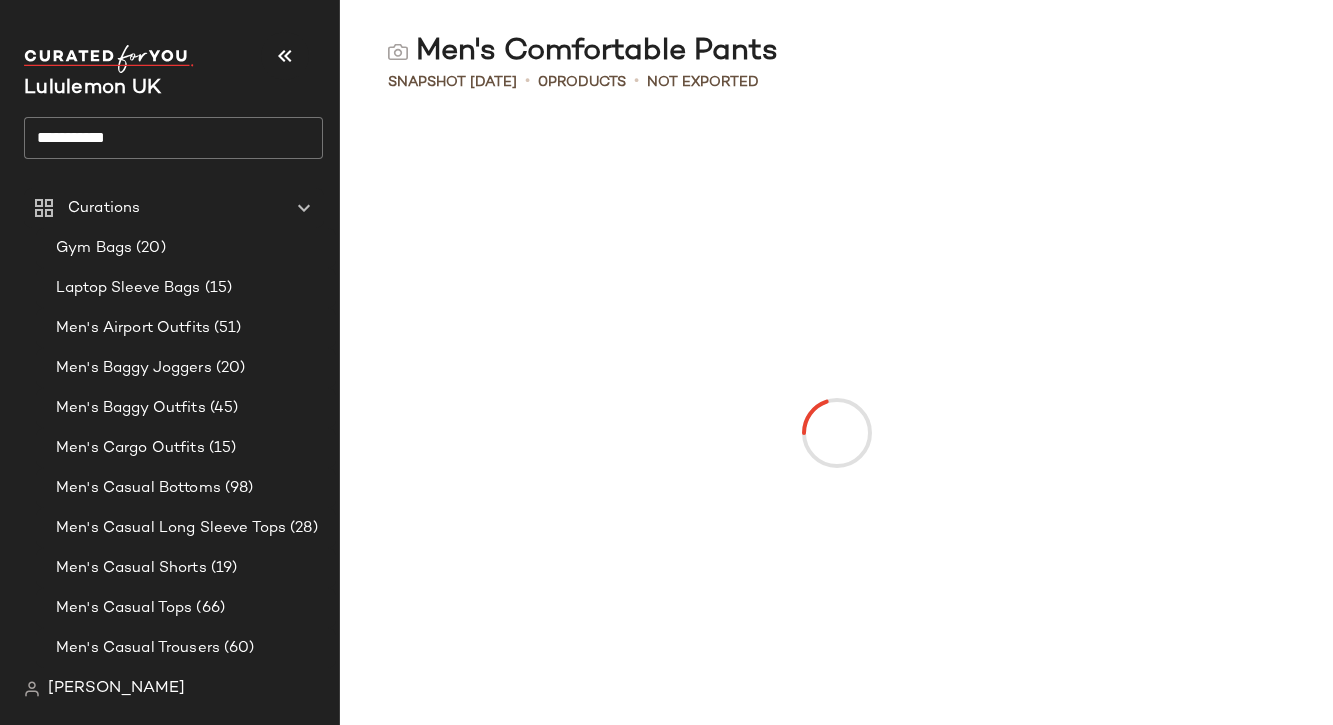 click on "**********" 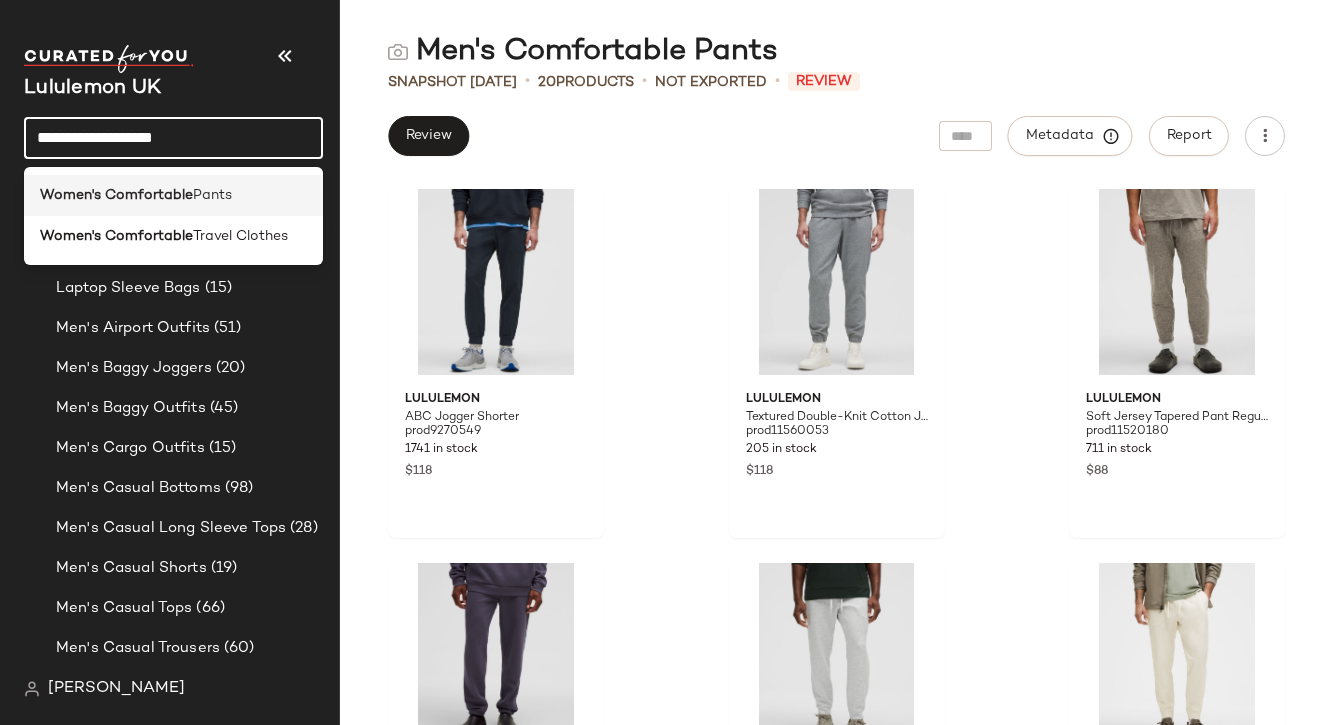 click on "Women's Comfortable  Pants" 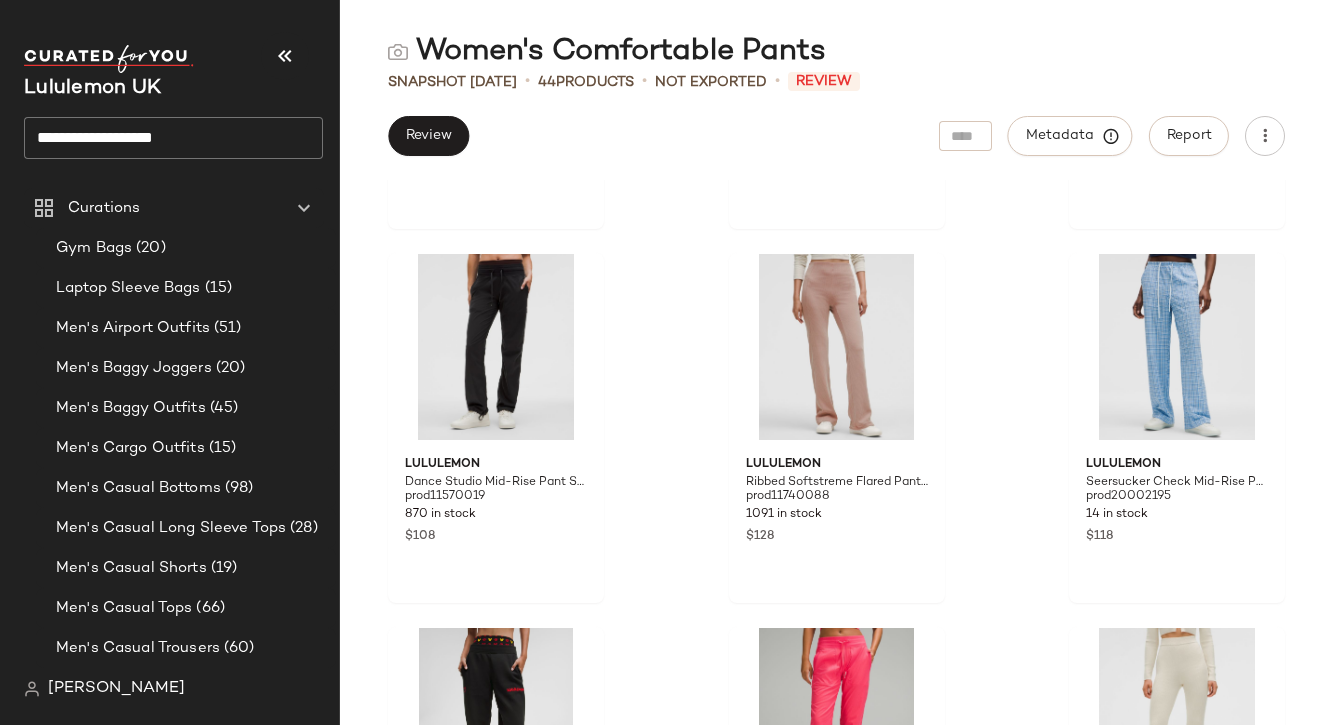 scroll, scrollTop: 744, scrollLeft: 0, axis: vertical 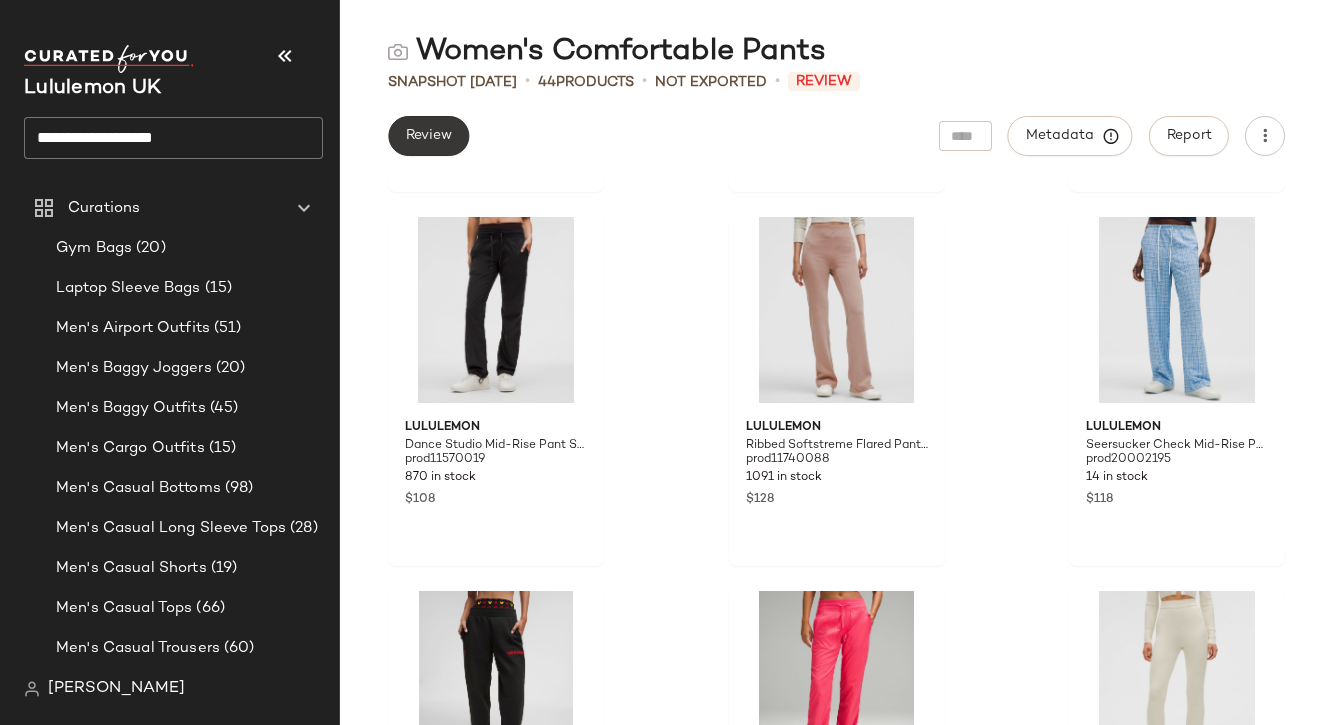 click on "Review" 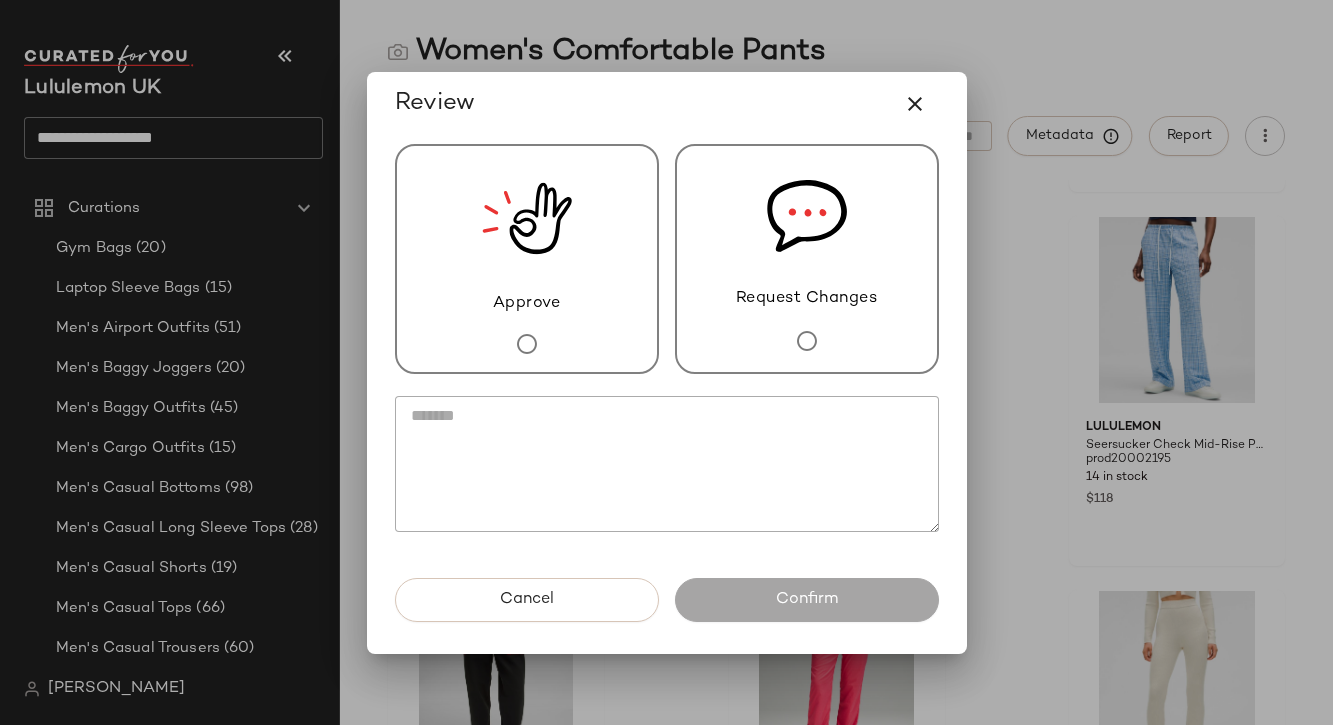 click on "Approve" at bounding box center [527, 259] 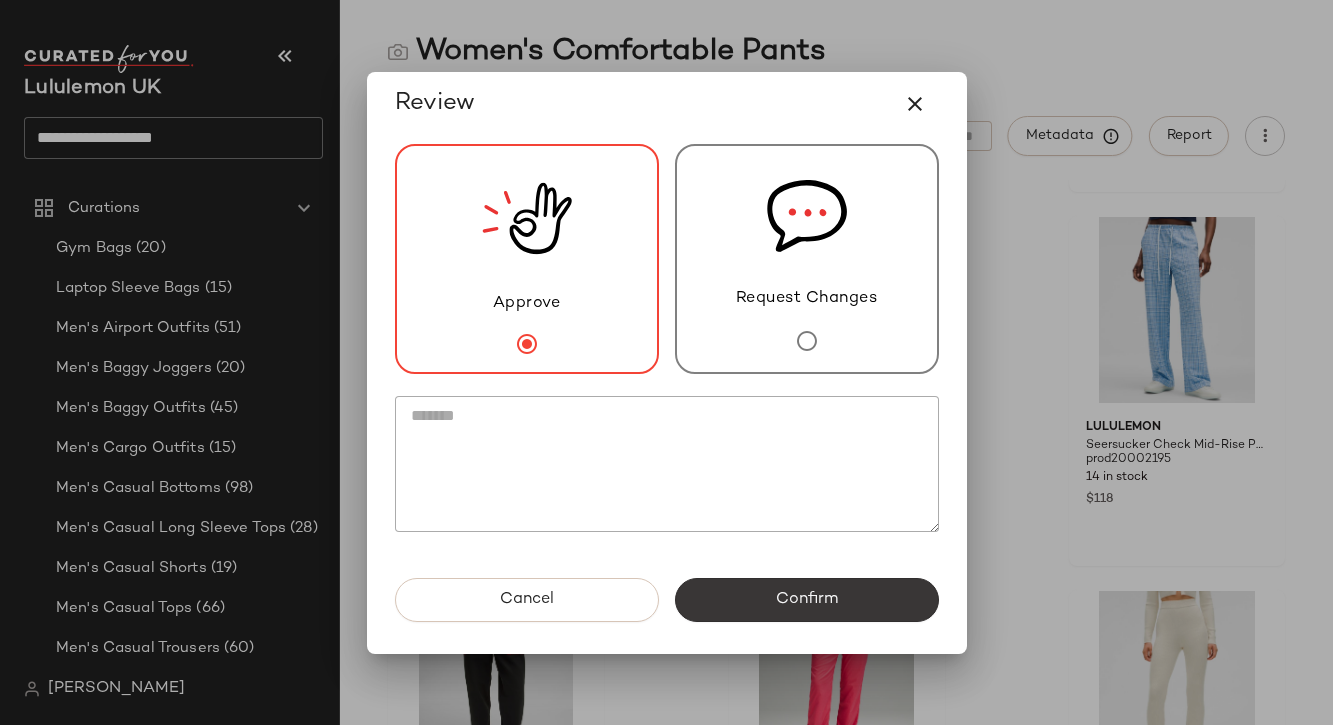 click on "Confirm" at bounding box center [807, 600] 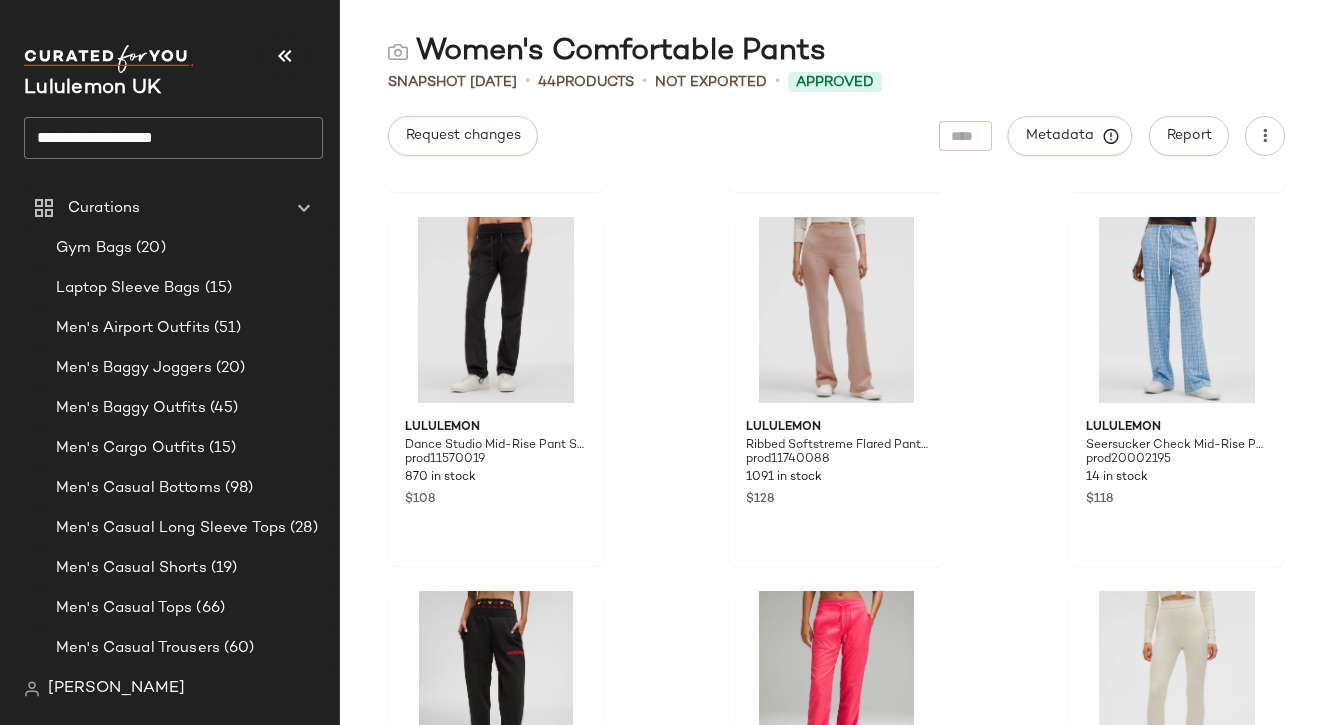click on "**********" 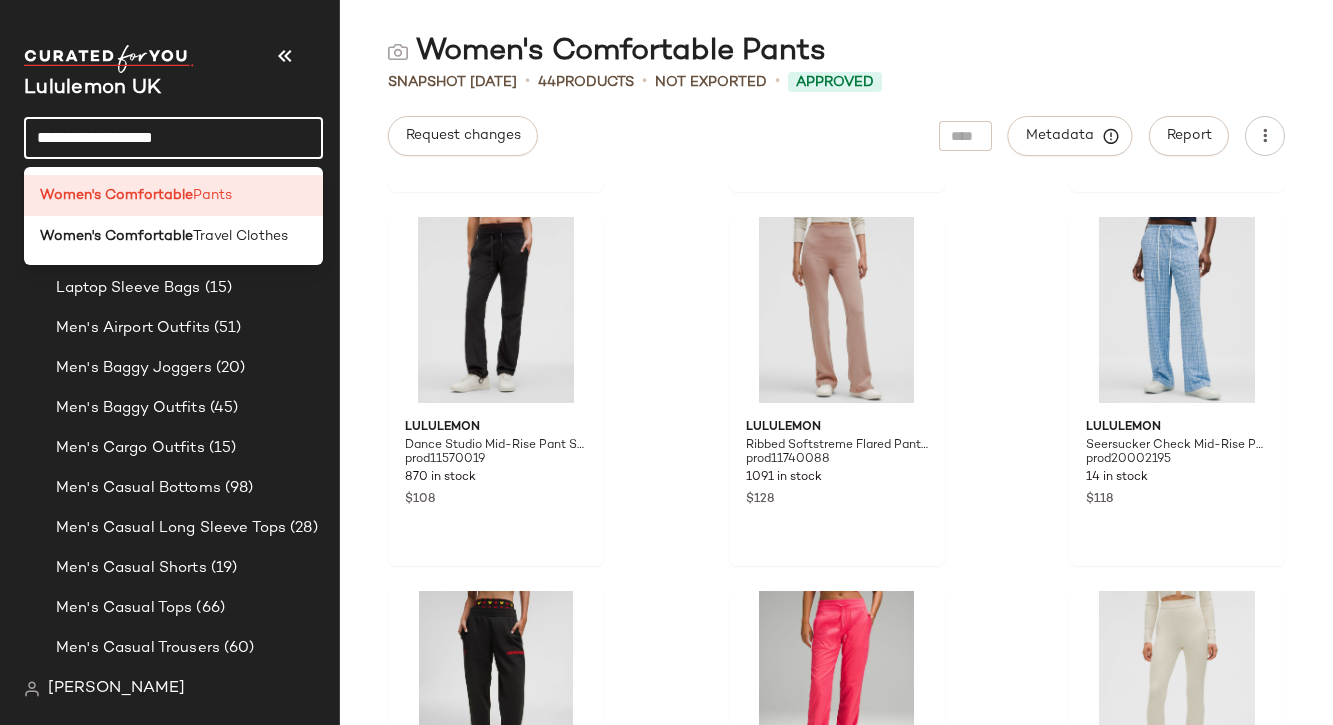 click on "**********" 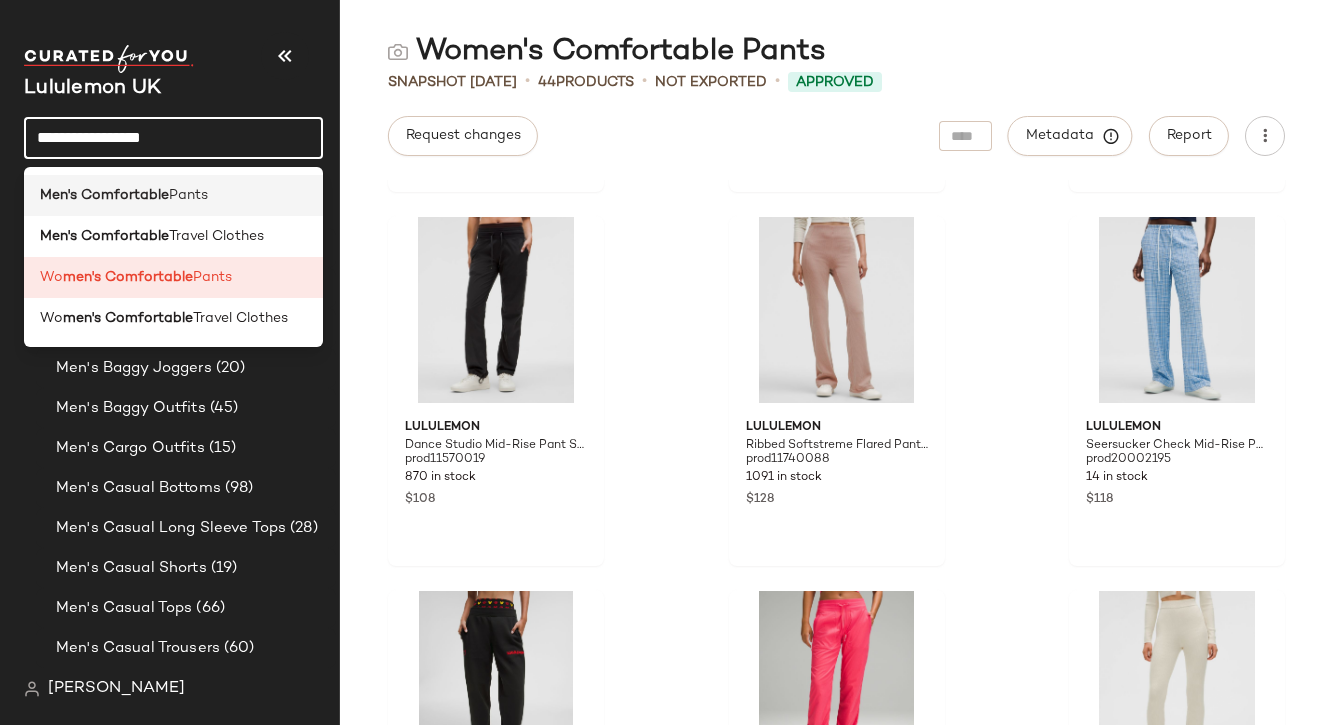 click on "Men's Comfortable" at bounding box center [104, 195] 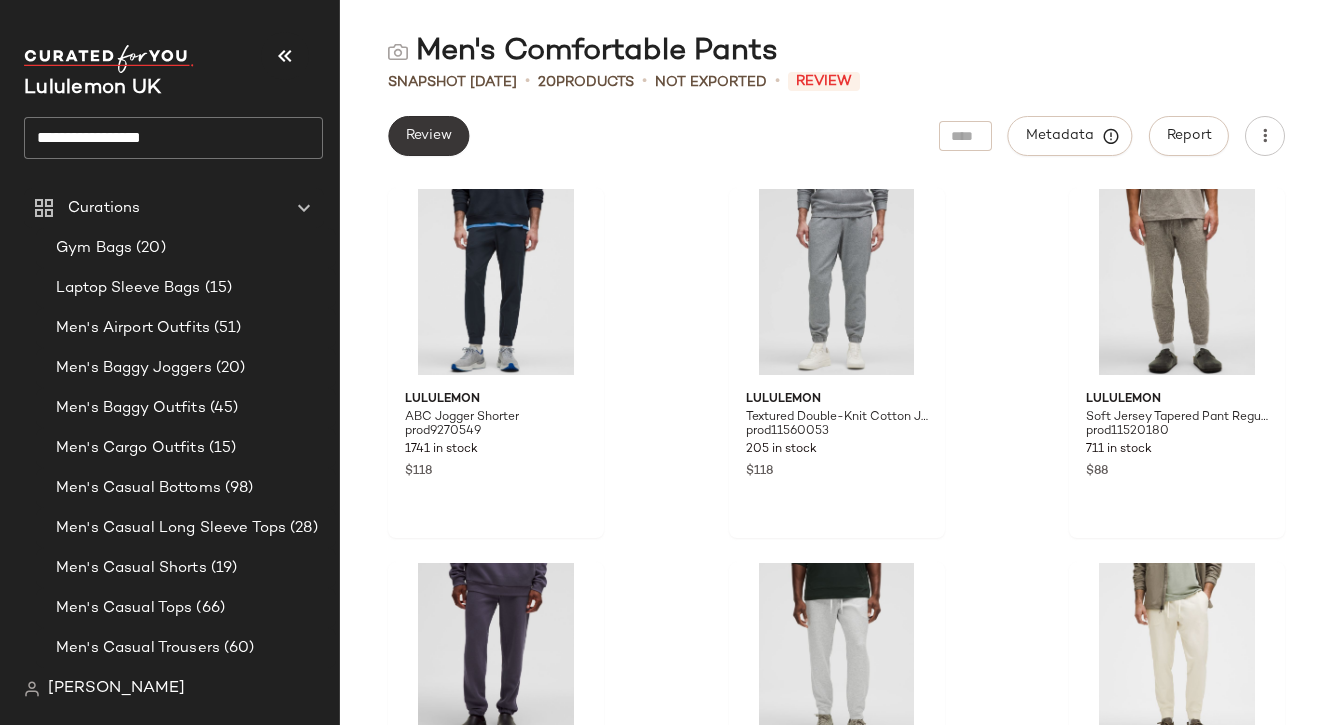 click on "Review" 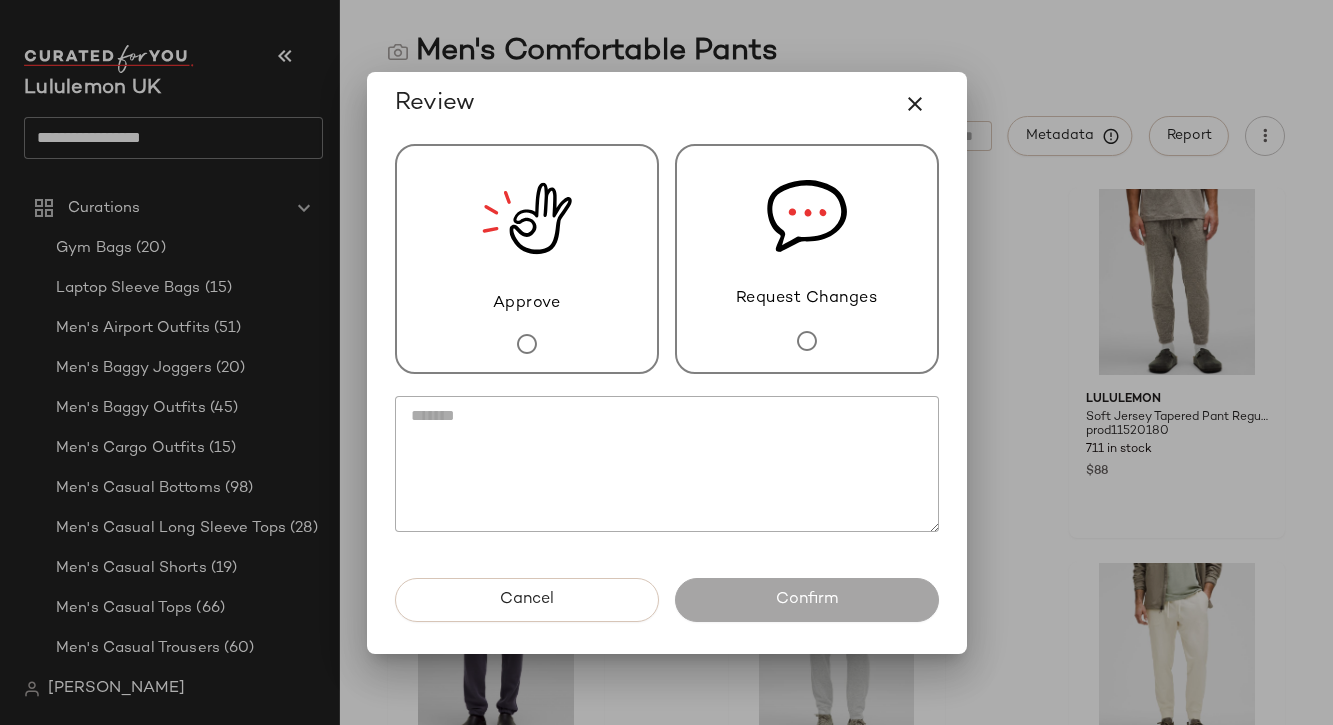 click 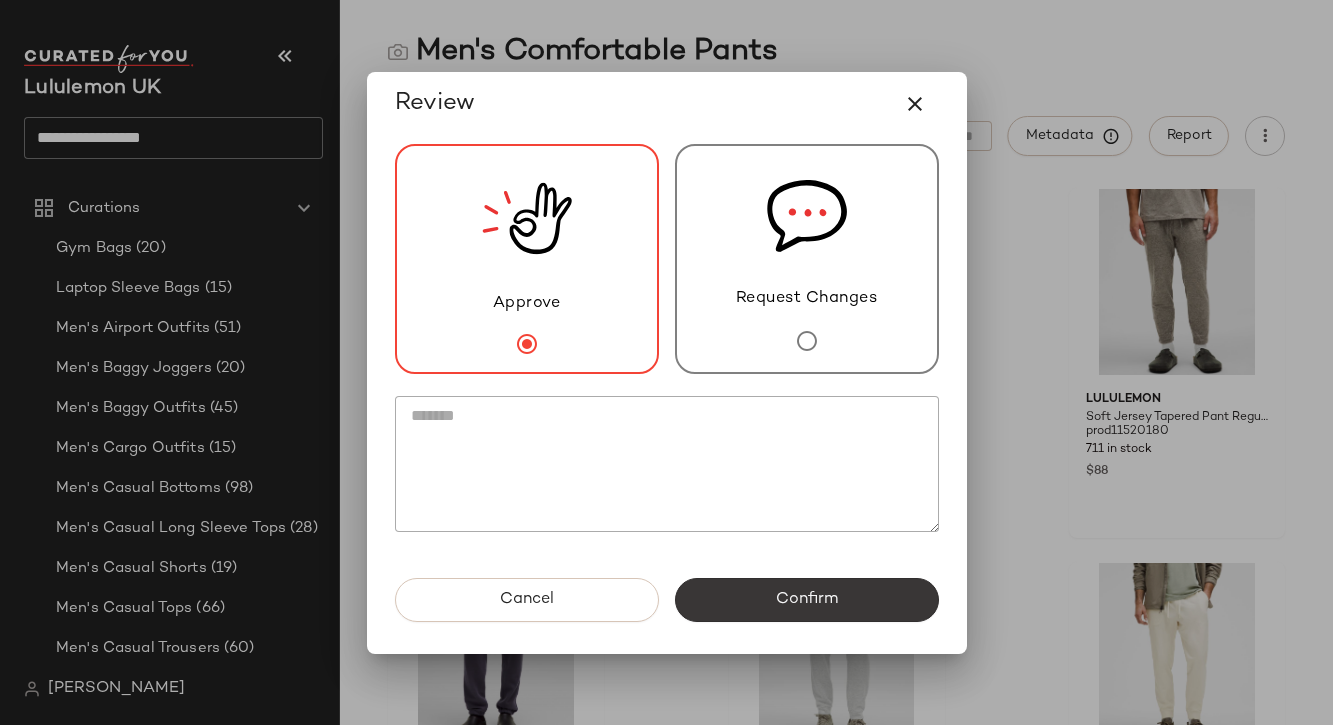 click on "Confirm" at bounding box center (807, 600) 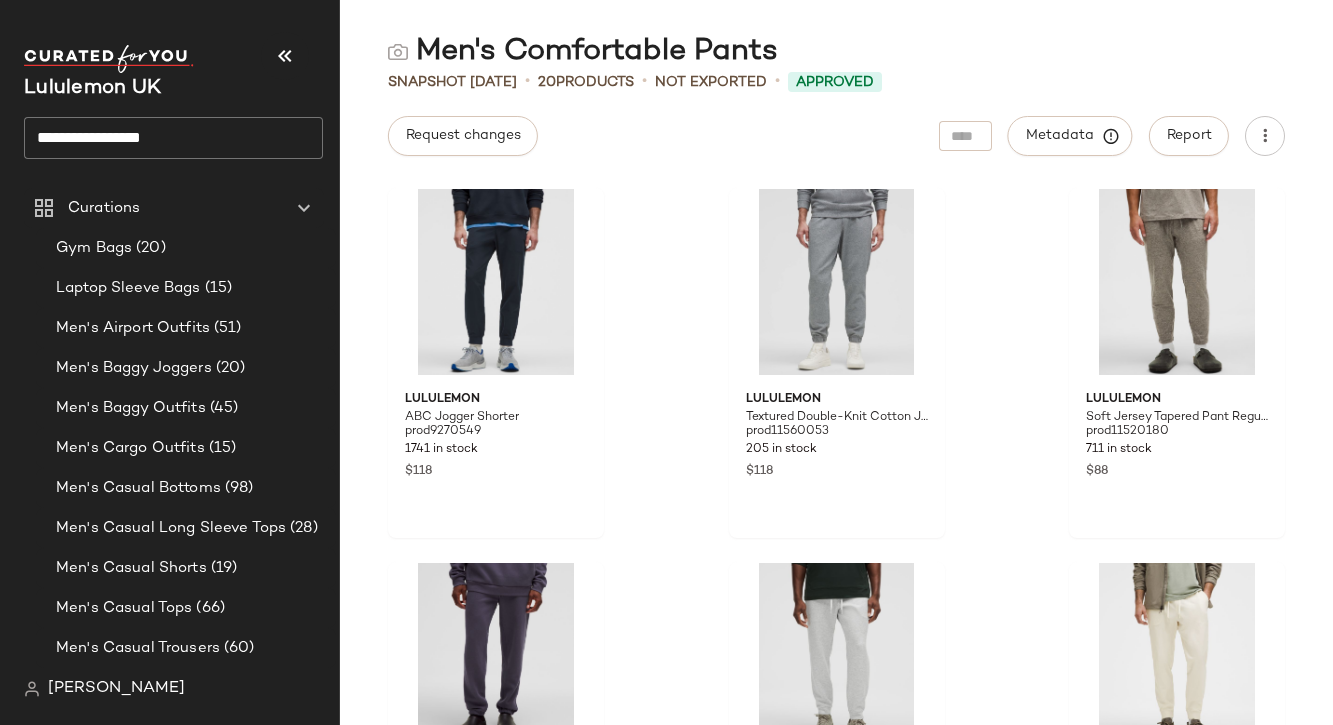 click on "**********" 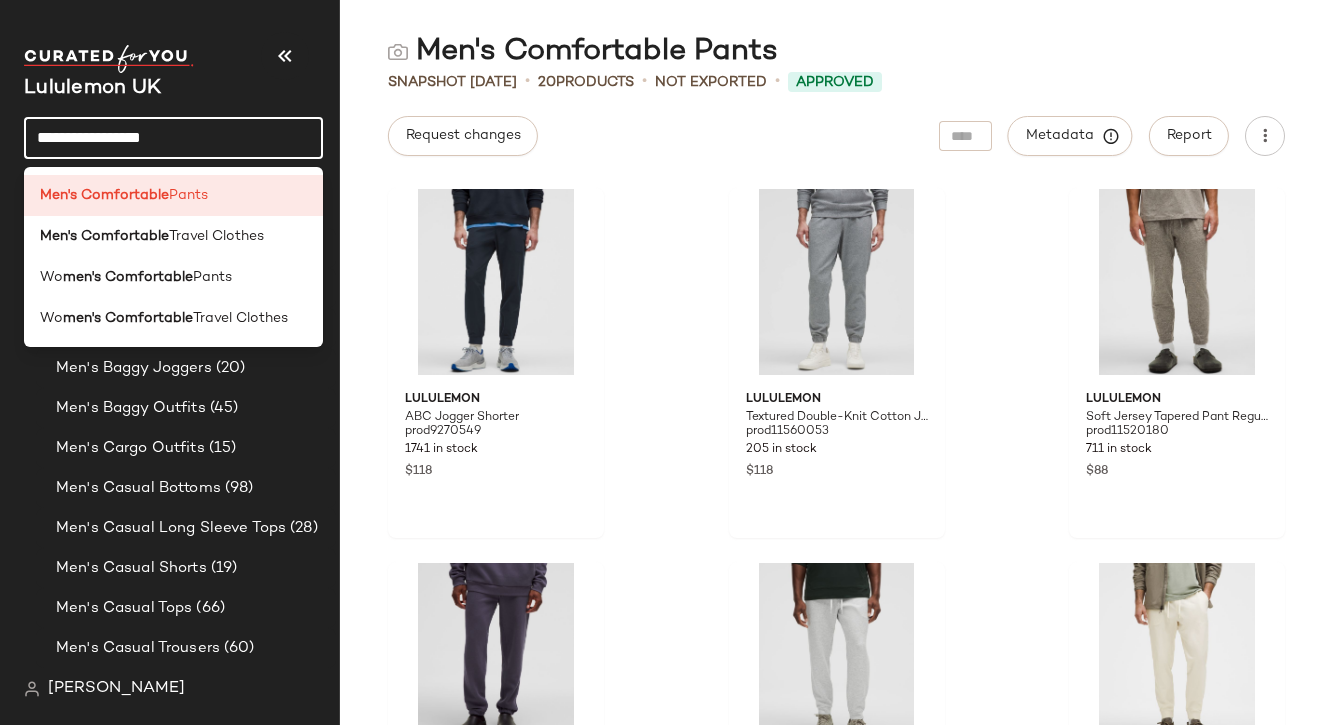 click on "**********" 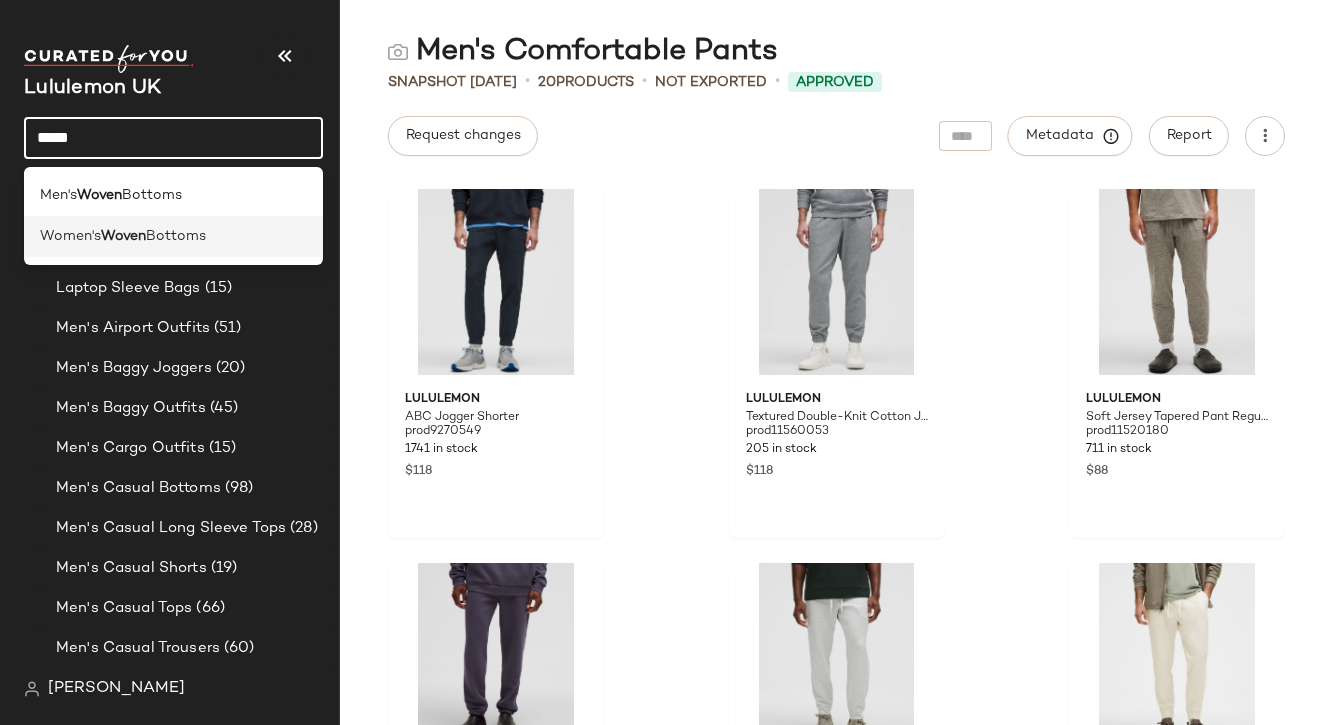 click on "Women's" at bounding box center (70, 236) 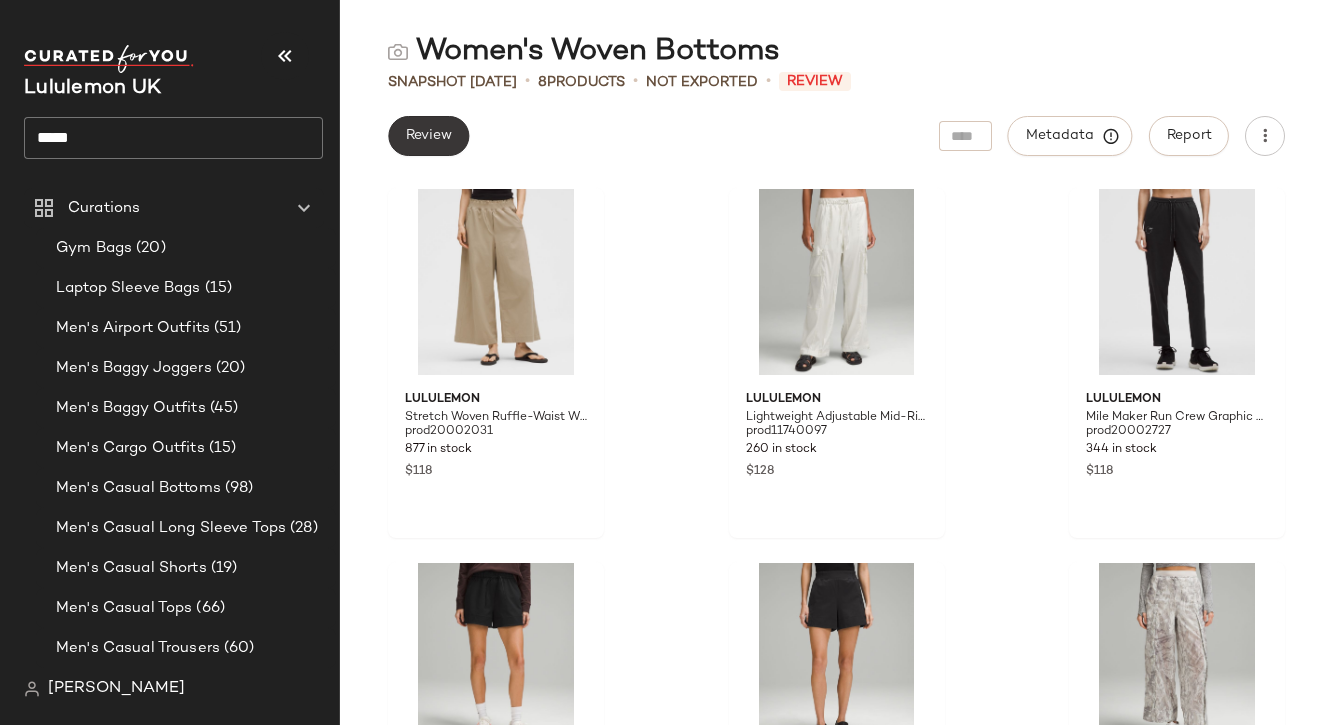 click on "Review" at bounding box center [428, 136] 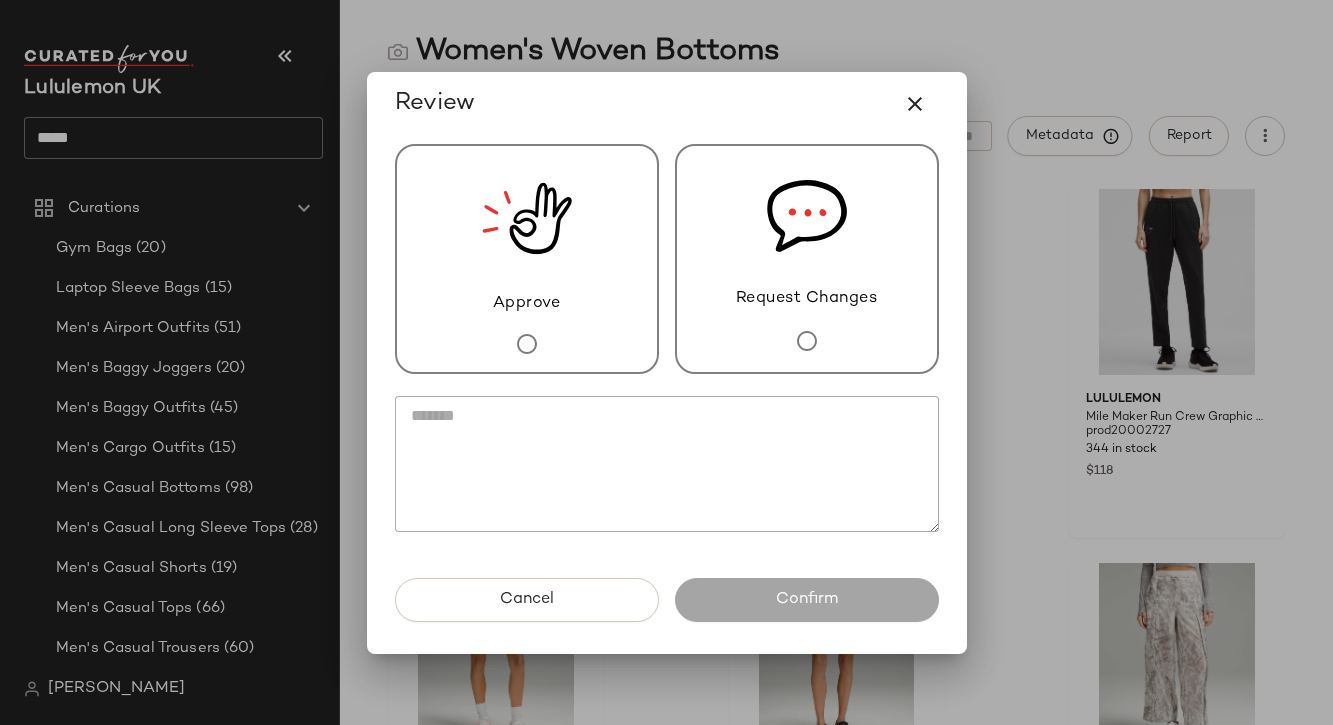 click 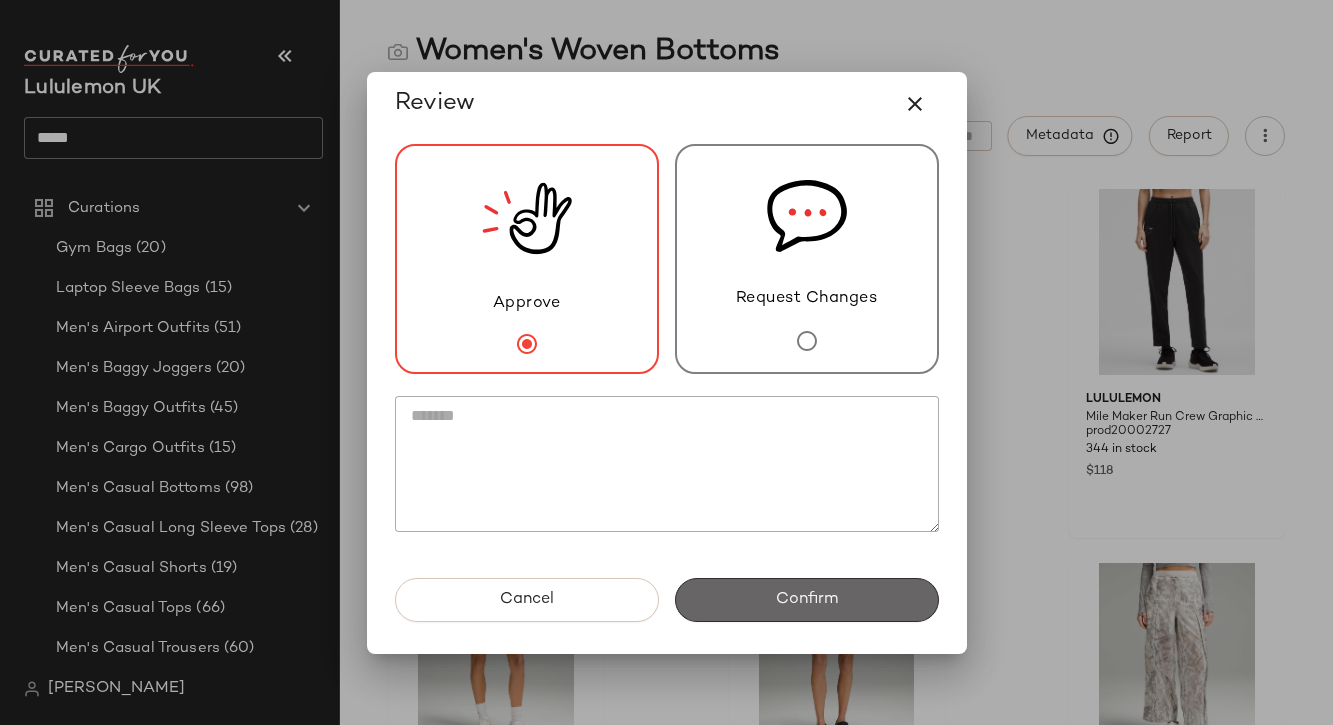 click on "Confirm" at bounding box center [807, 600] 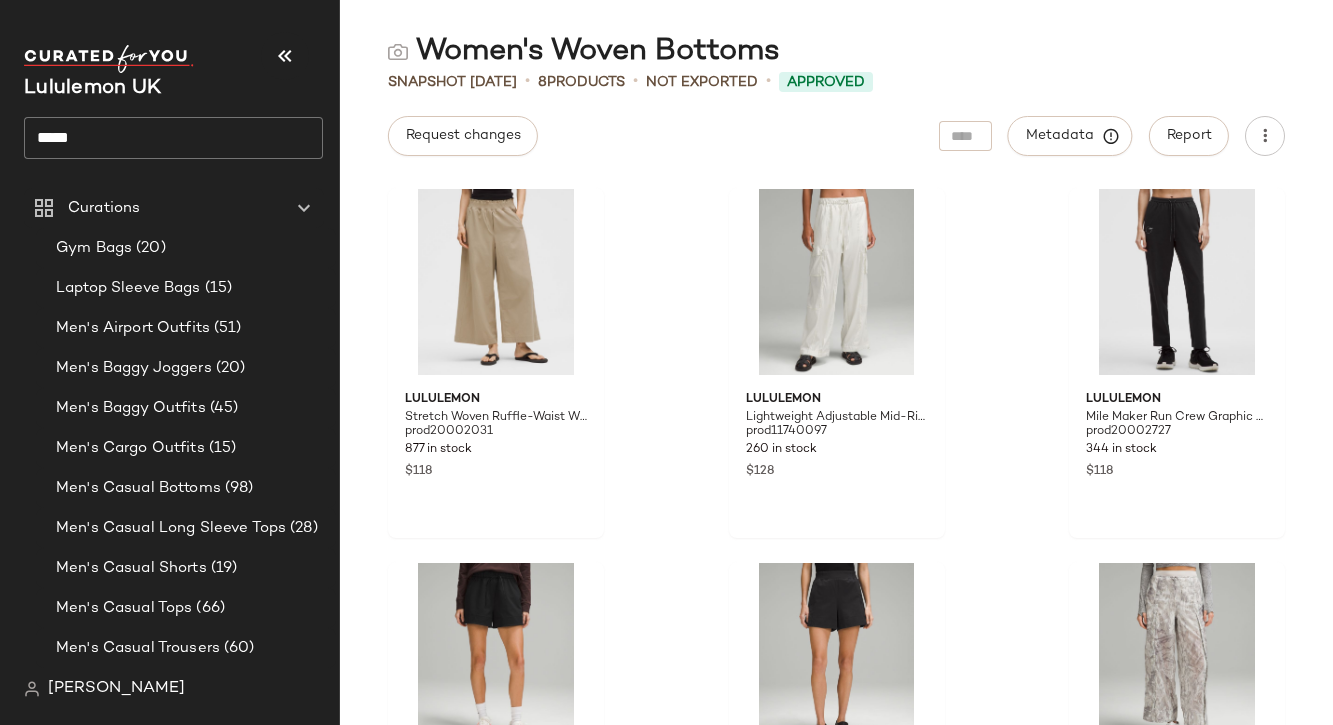 click on "*****" 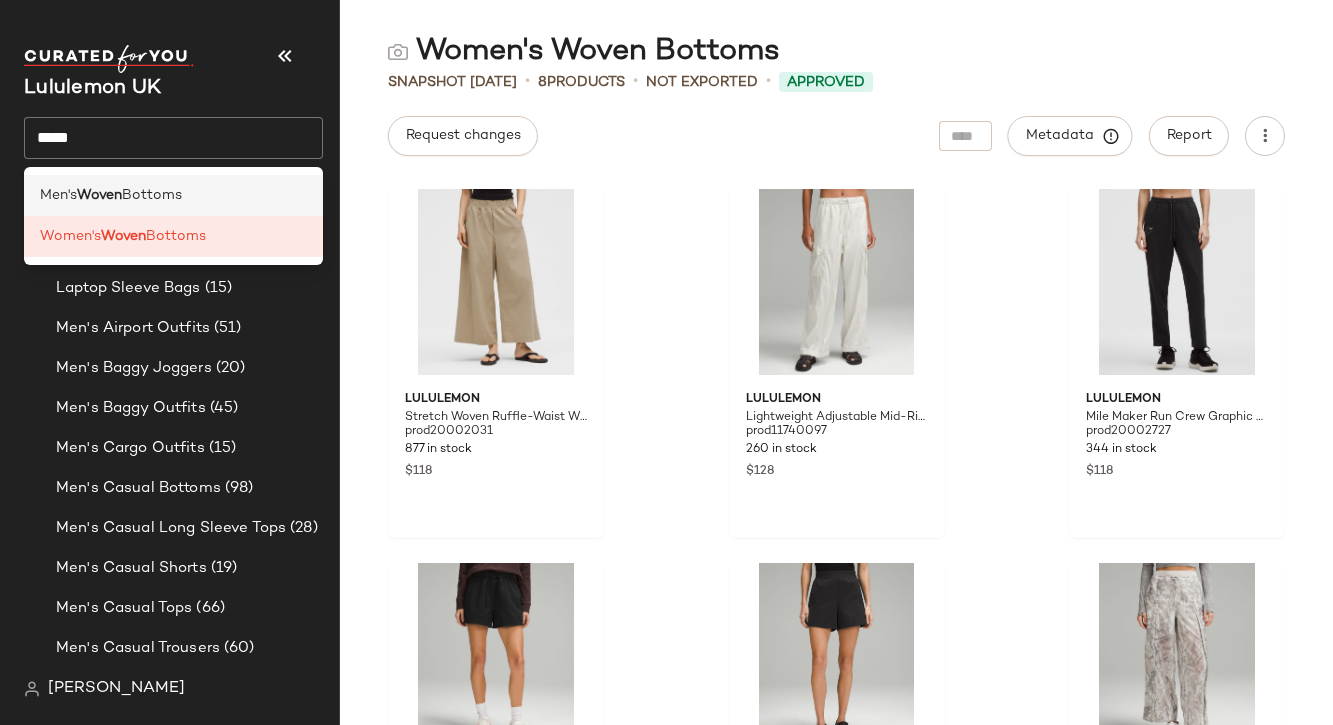 click on "Woven" at bounding box center (99, 195) 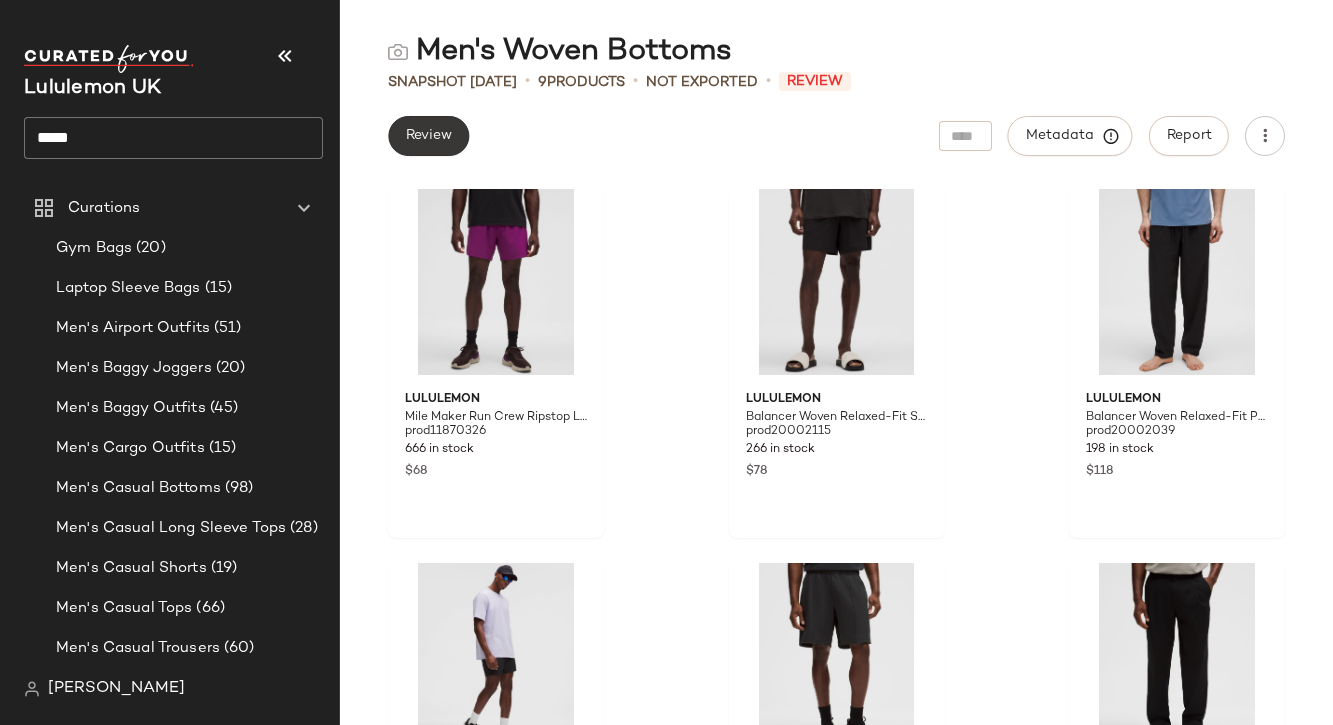 click on "Review" at bounding box center [428, 136] 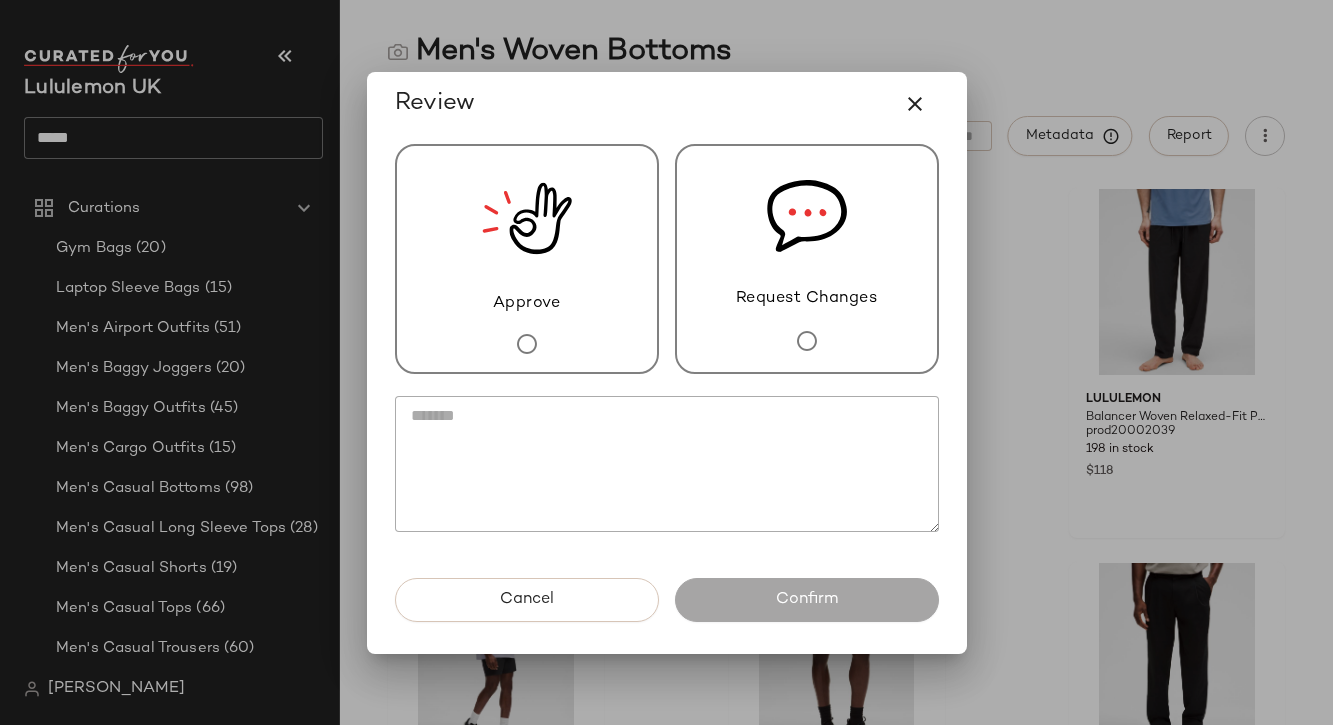 click on "Approve" at bounding box center [527, 259] 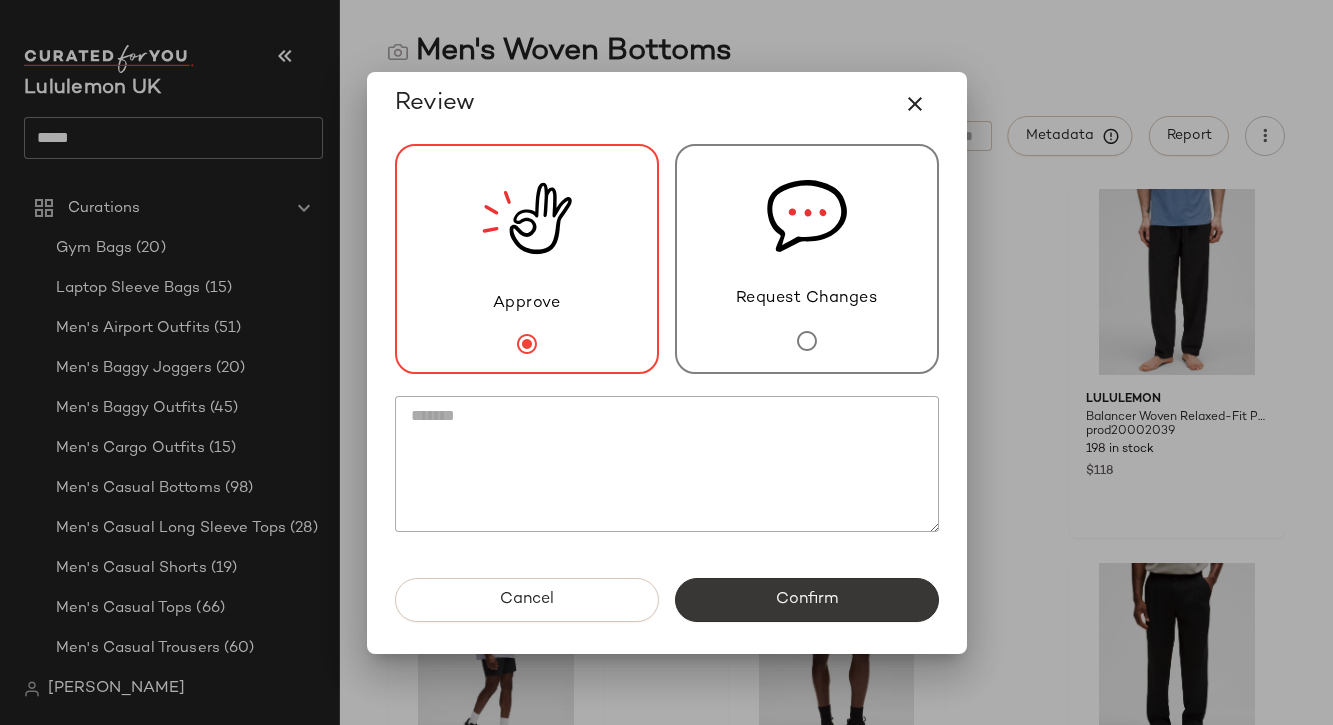 click on "Confirm" at bounding box center (807, 600) 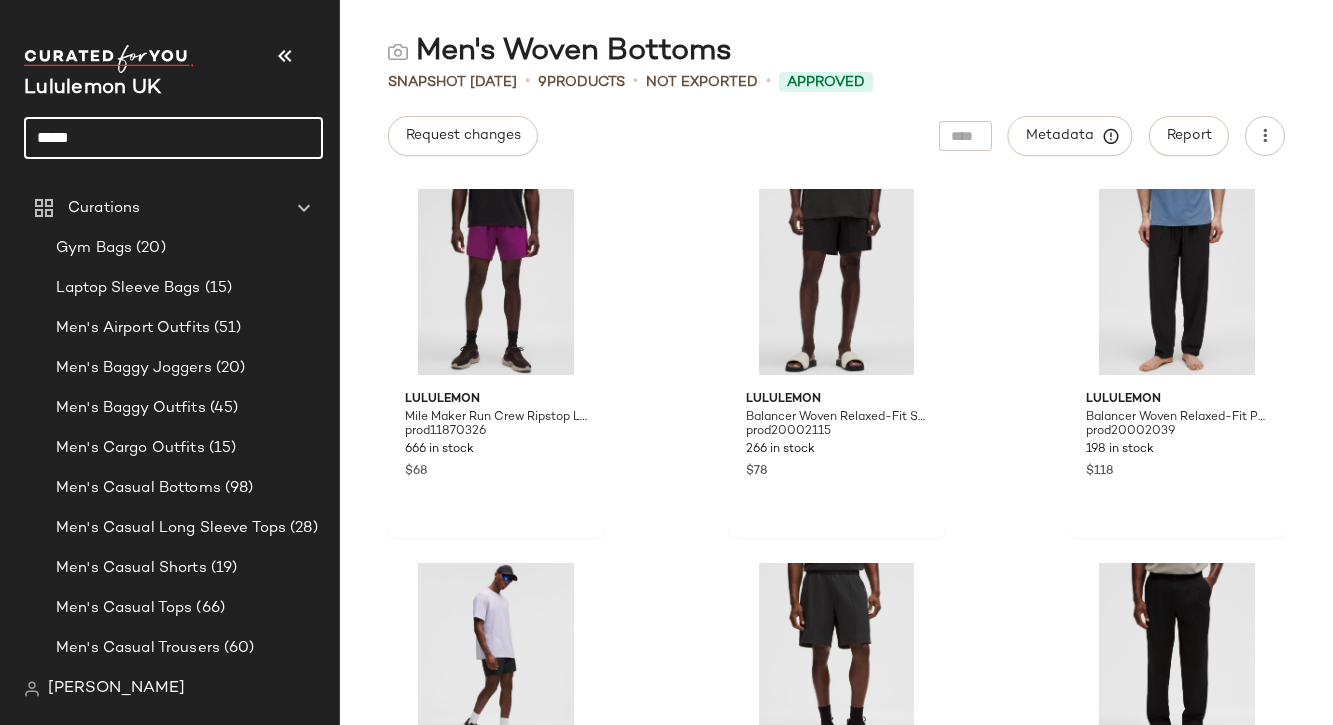 click on "*****" 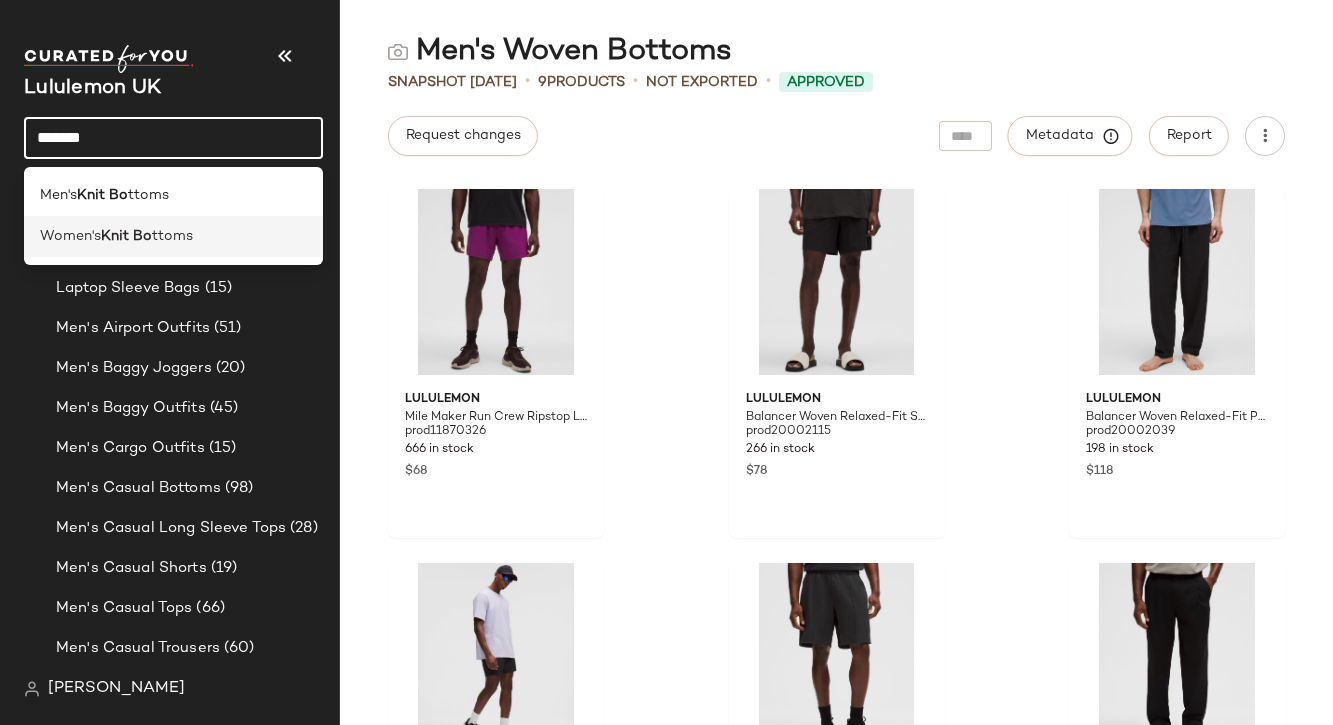 type on "*******" 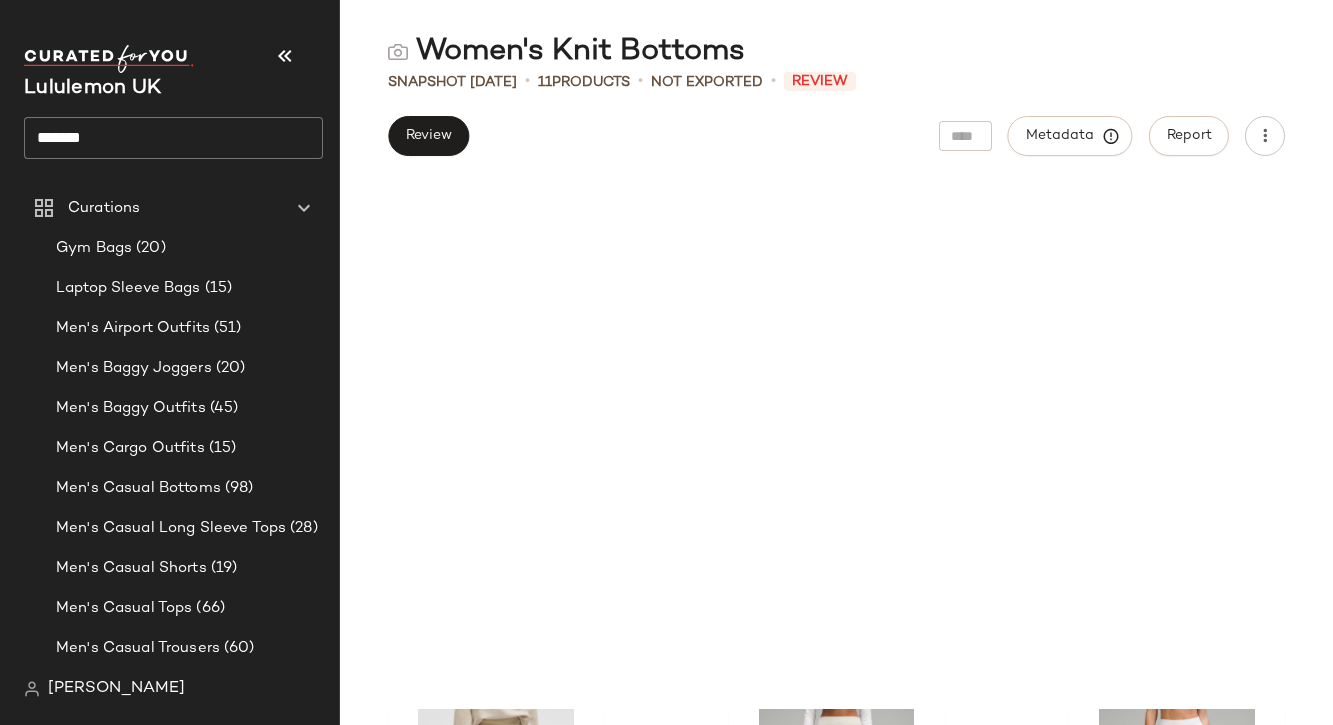 scroll, scrollTop: 0, scrollLeft: 0, axis: both 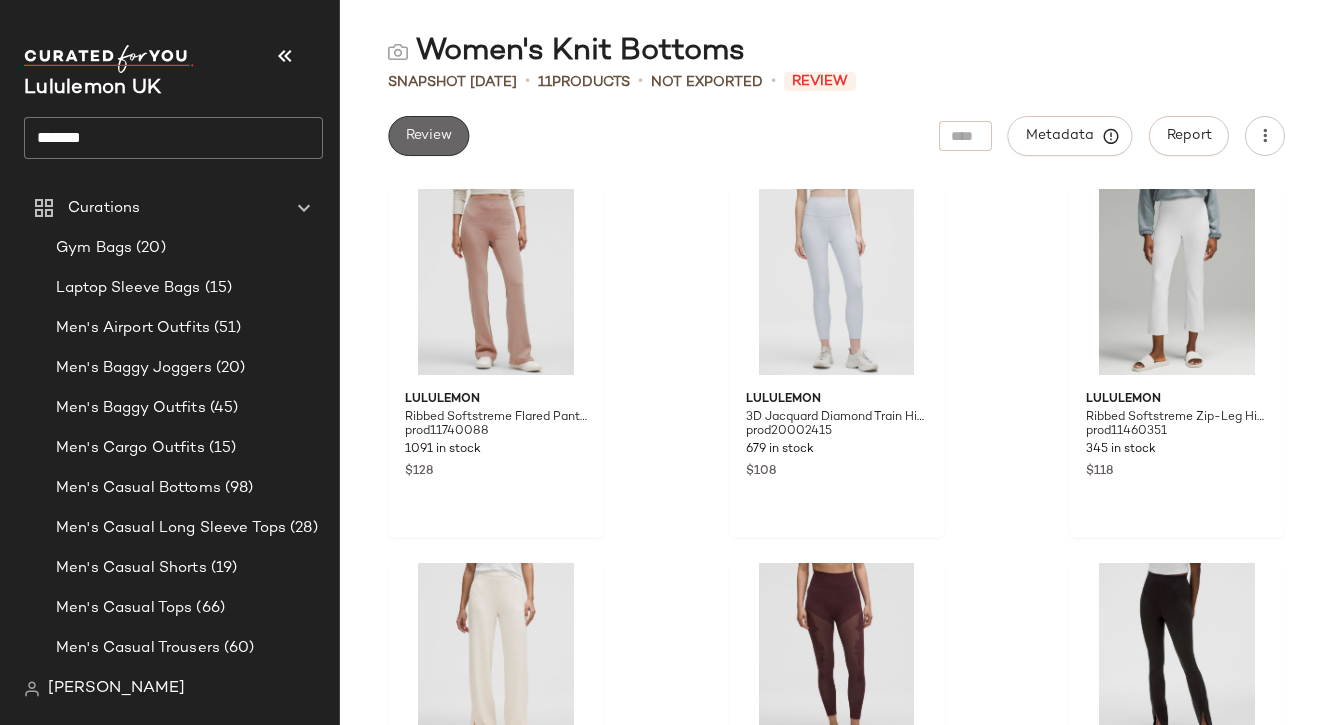click on "Review" 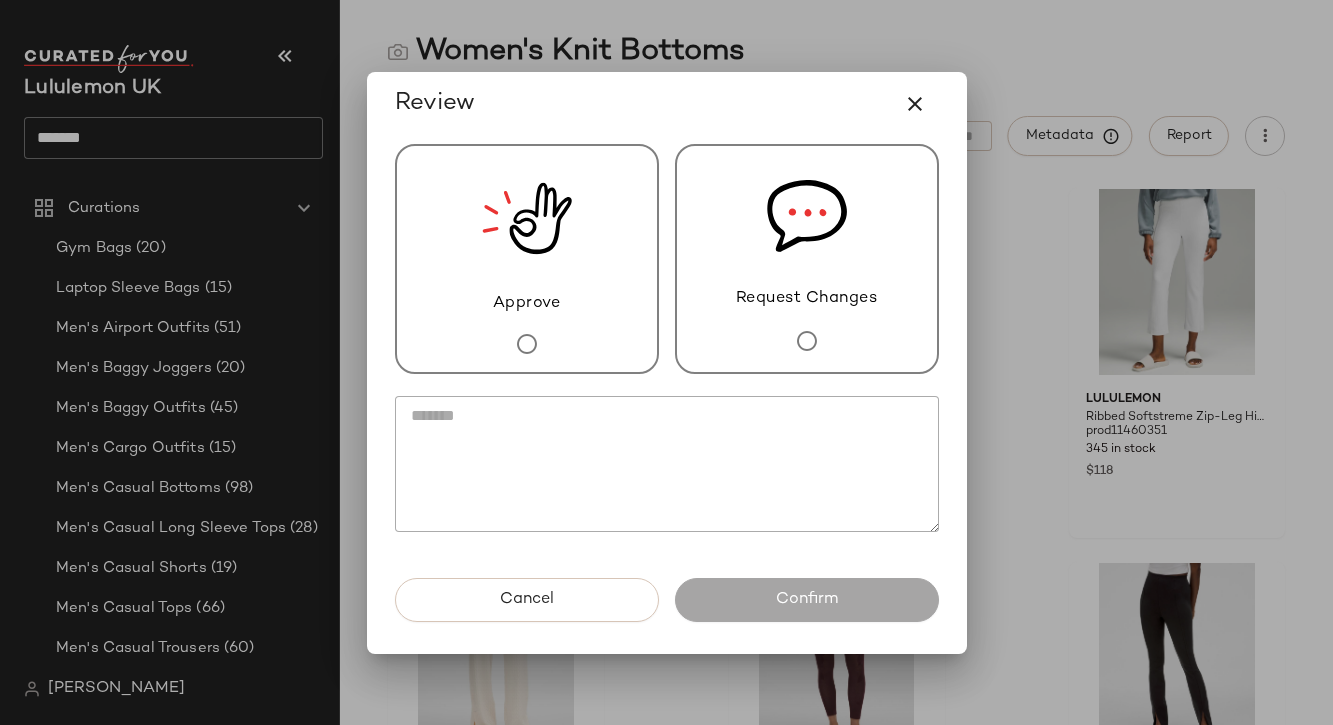 click on "Approve" at bounding box center (527, 259) 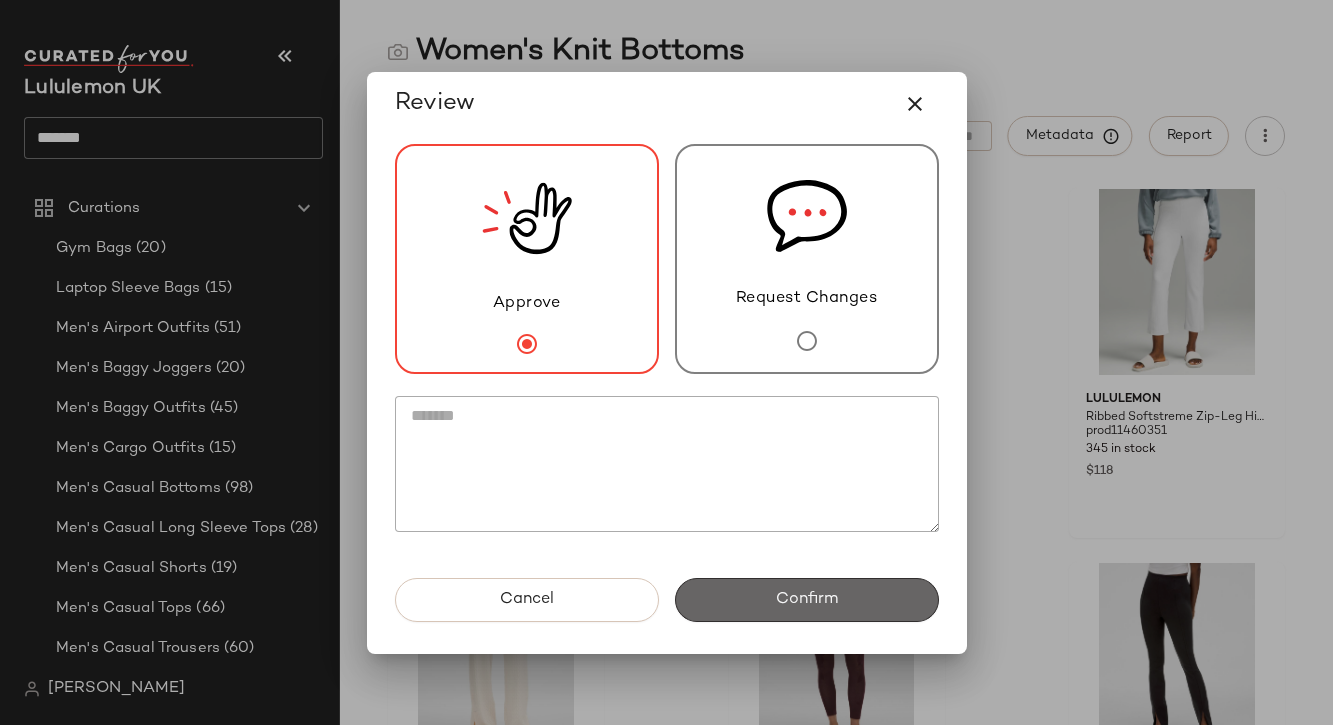 click on "Confirm" at bounding box center (807, 600) 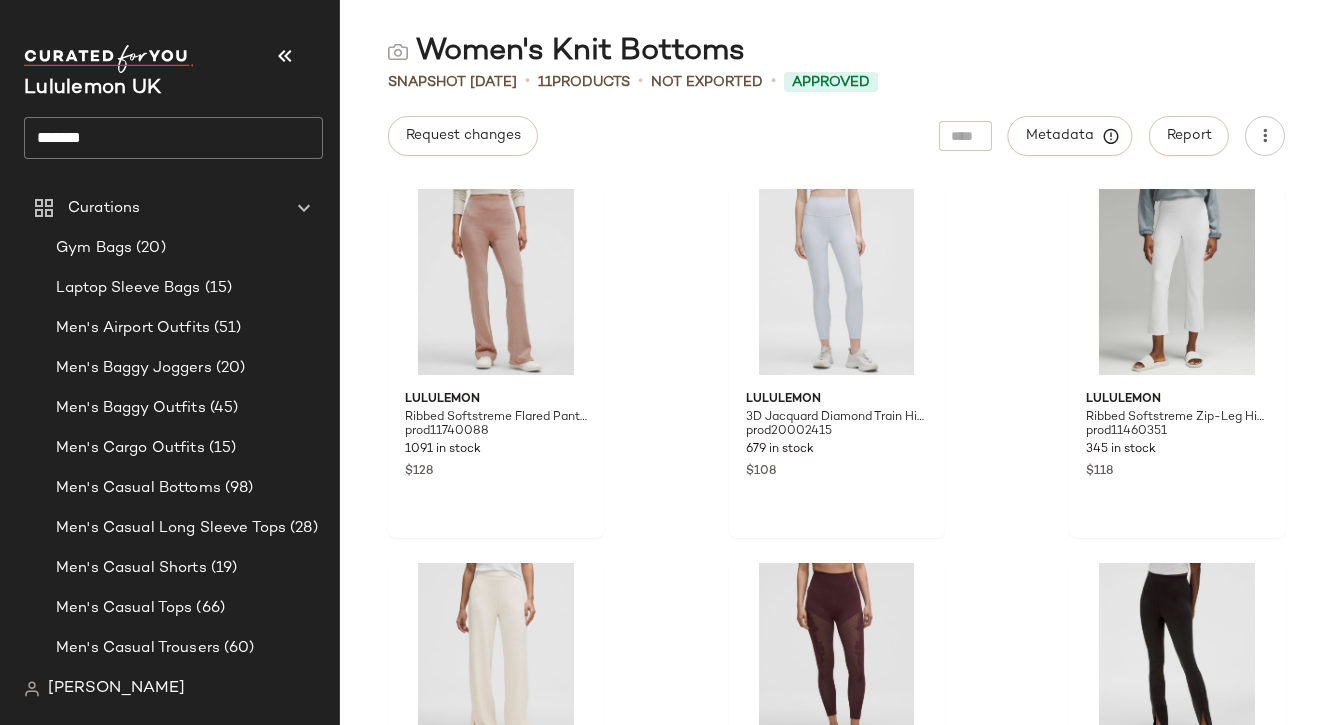 click on "*******" 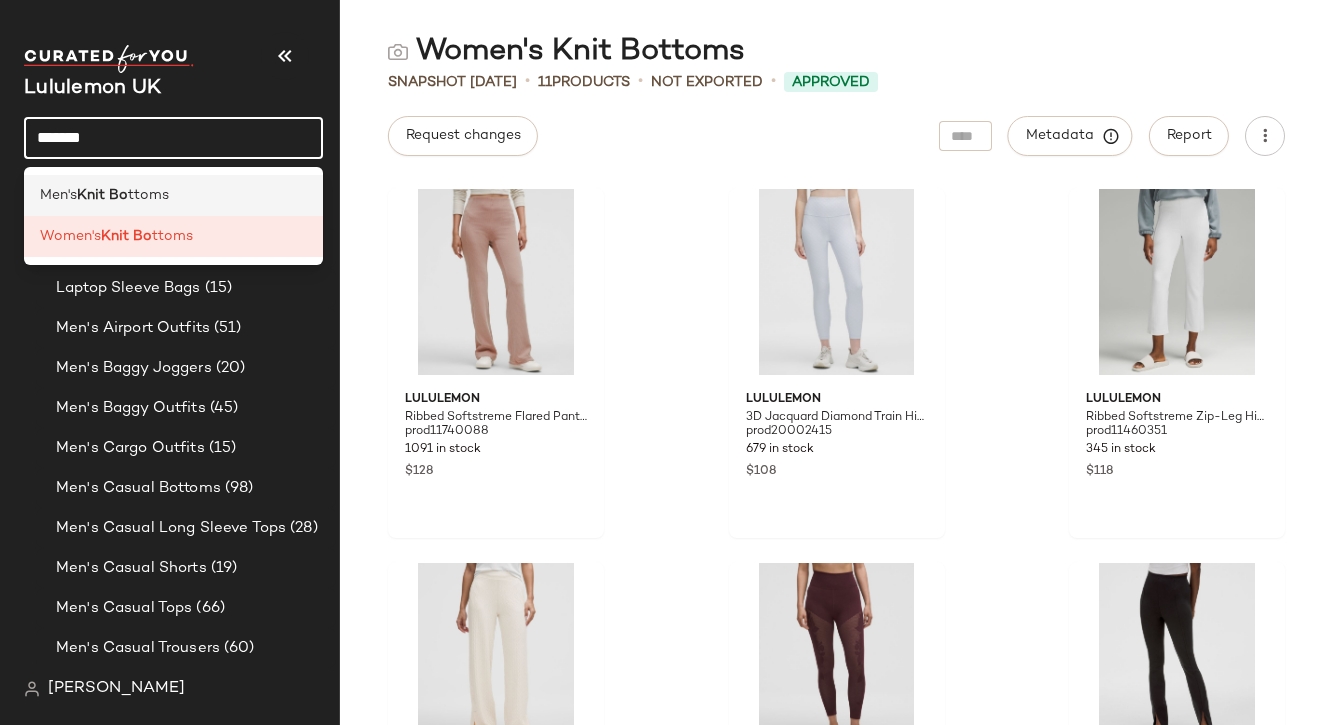 click on "ttoms" at bounding box center (148, 195) 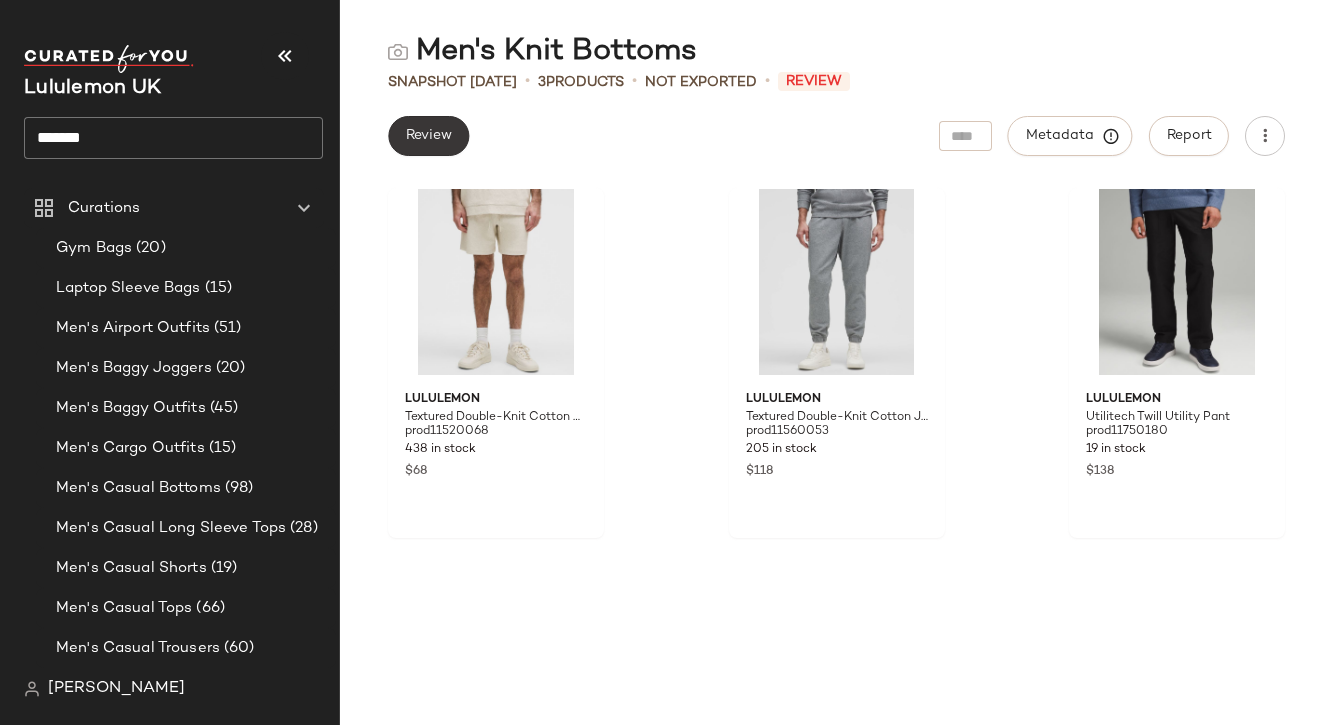 click on "Review" at bounding box center [428, 136] 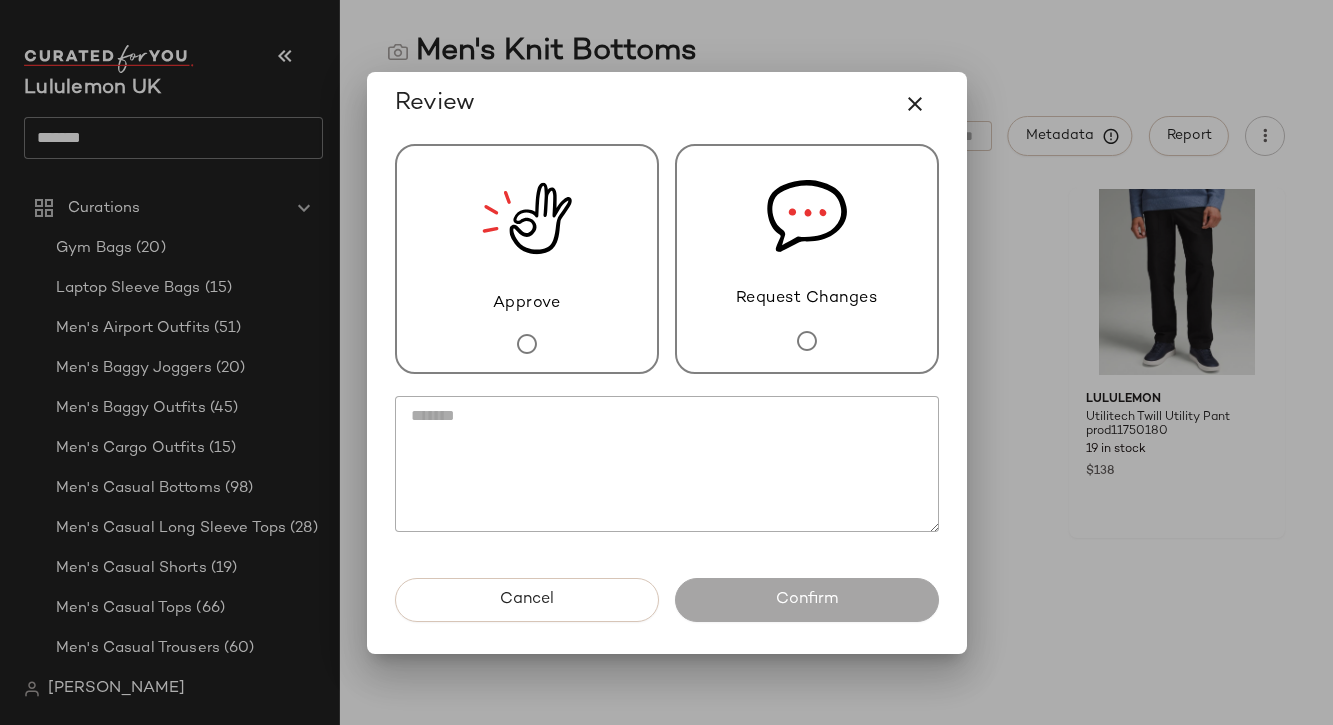 click 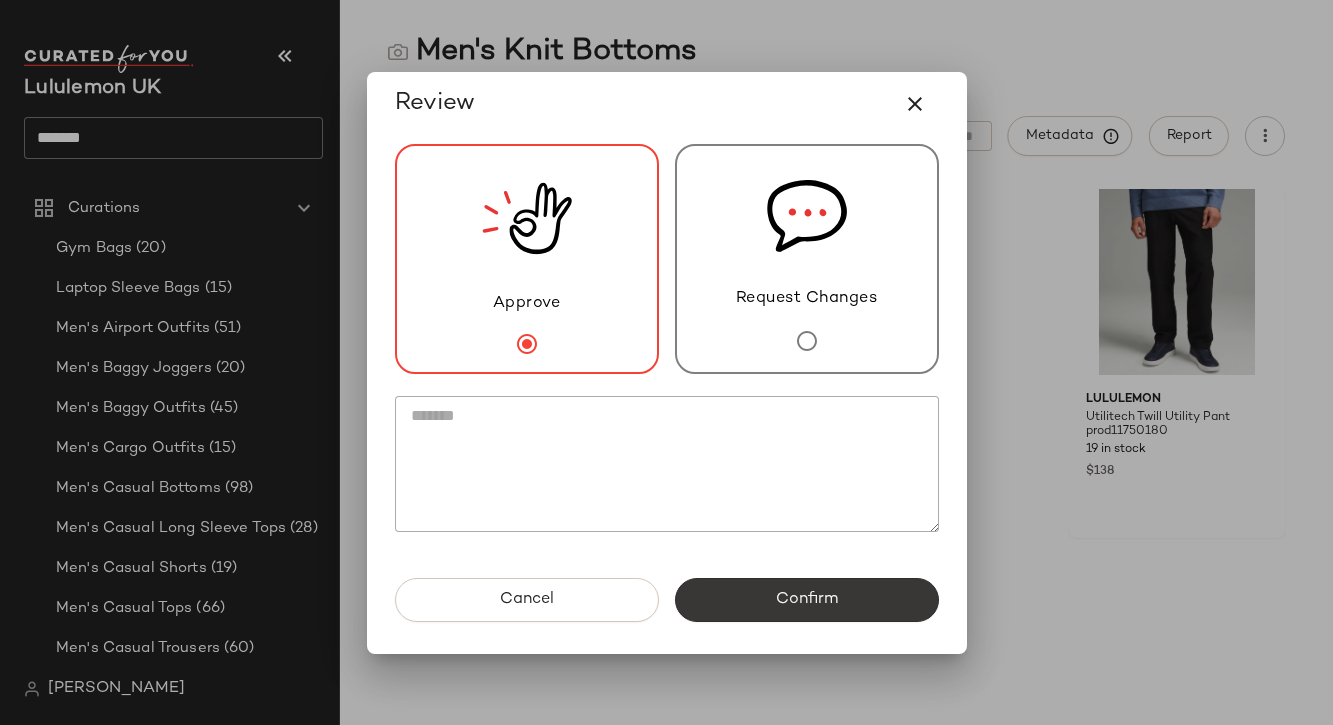click on "Confirm" at bounding box center (807, 600) 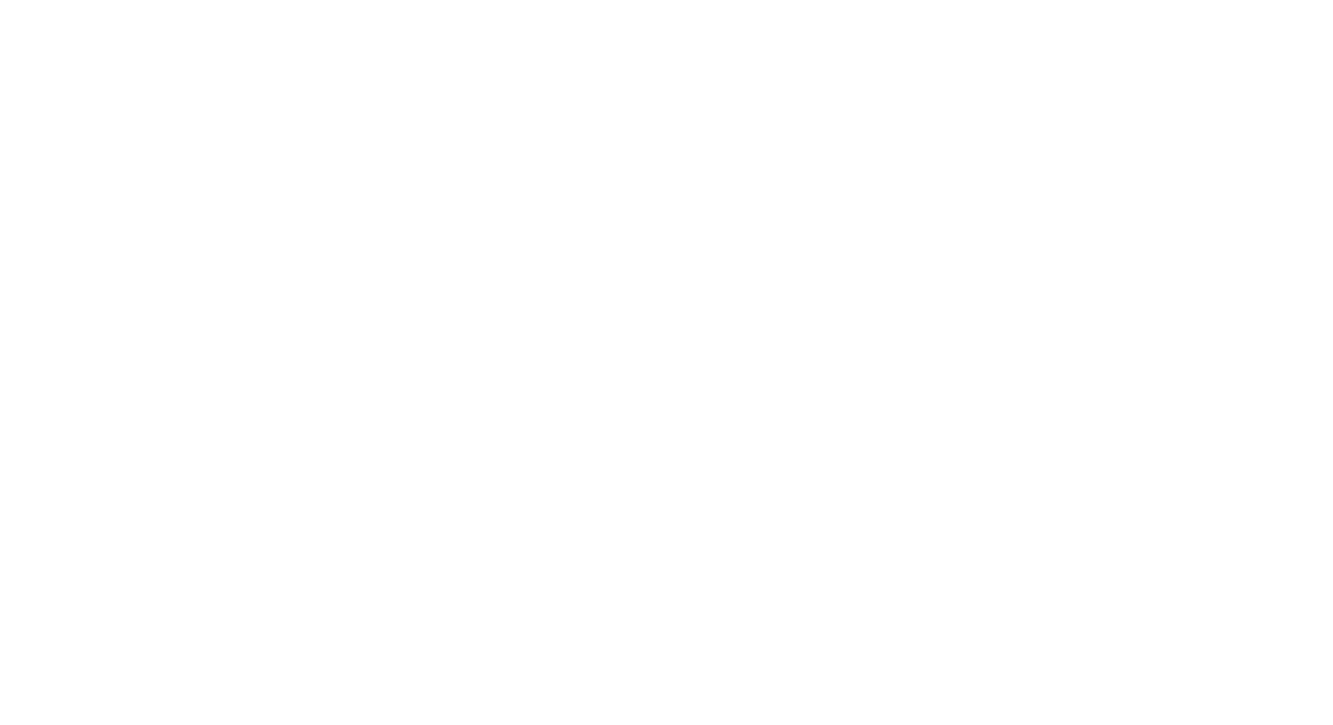 scroll, scrollTop: 0, scrollLeft: 0, axis: both 